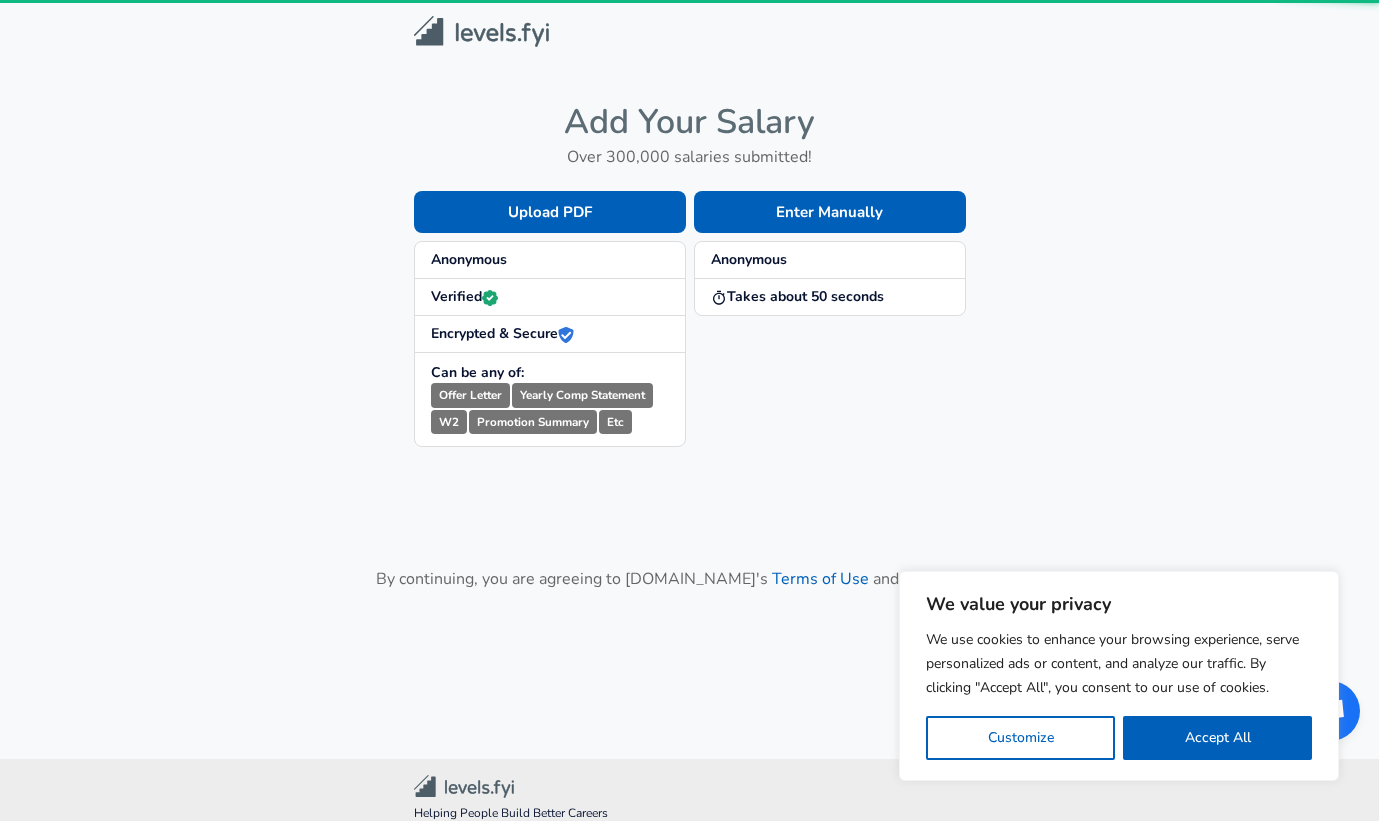 scroll, scrollTop: 0, scrollLeft: 0, axis: both 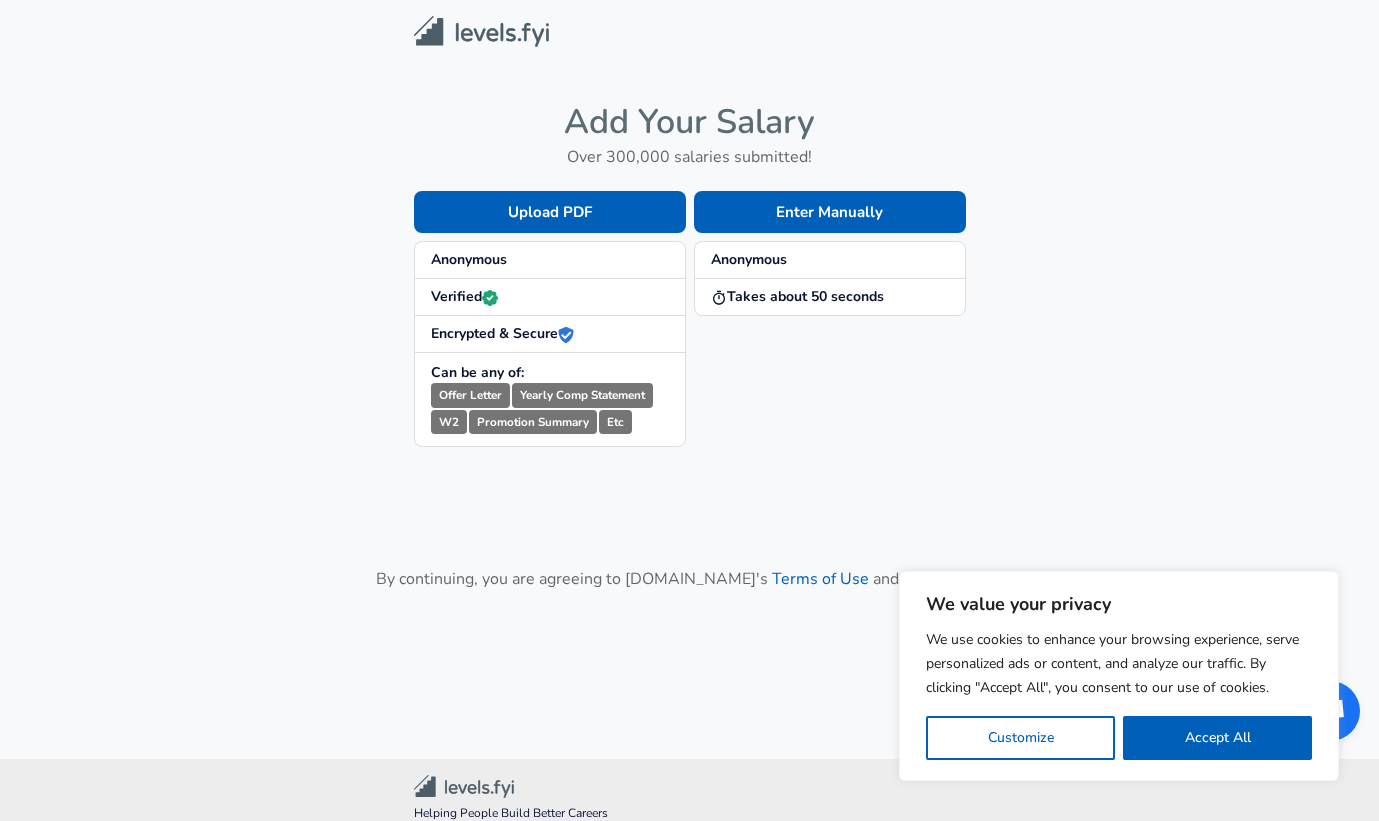 click on "Anonymous" at bounding box center [550, 260] 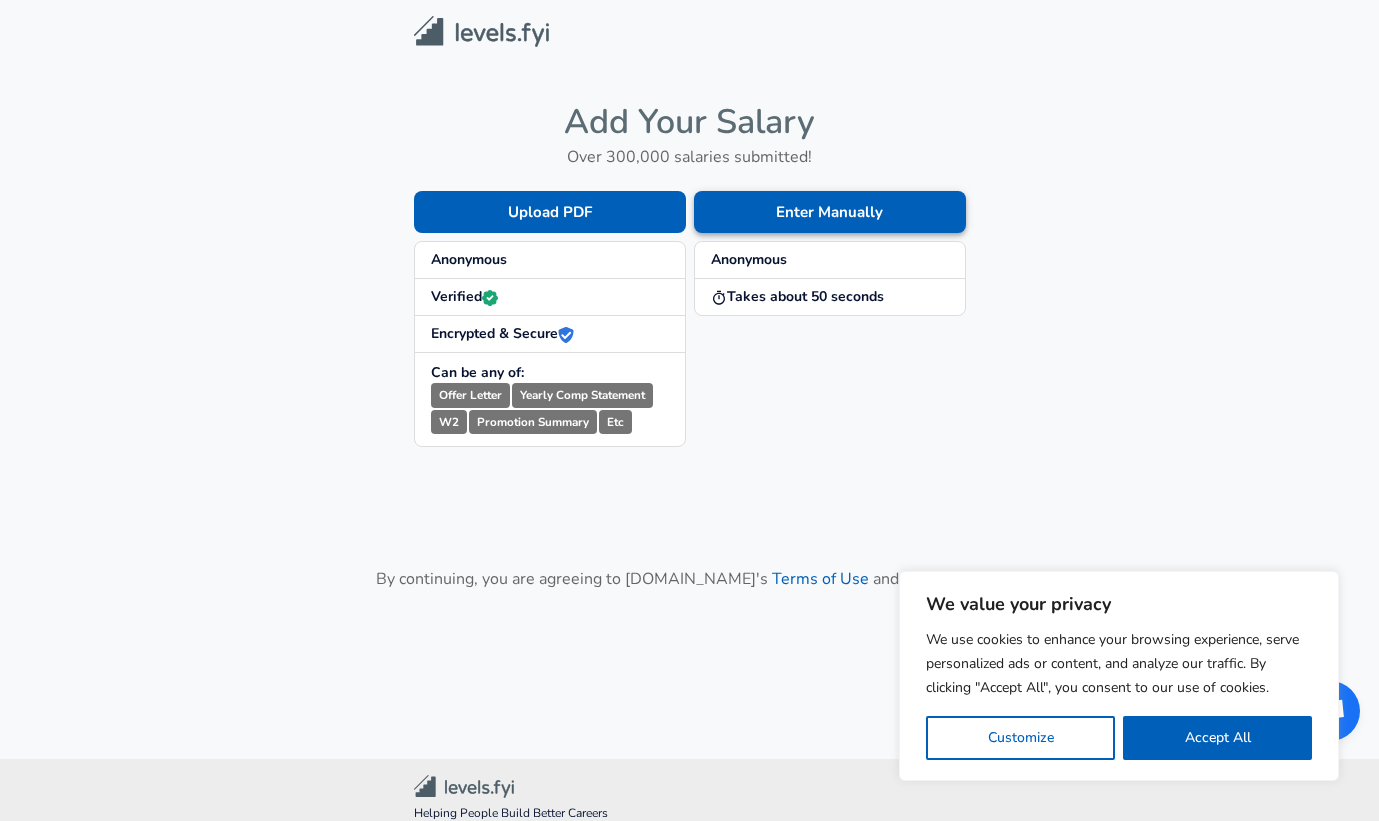 click on "Enter Manually" at bounding box center [830, 212] 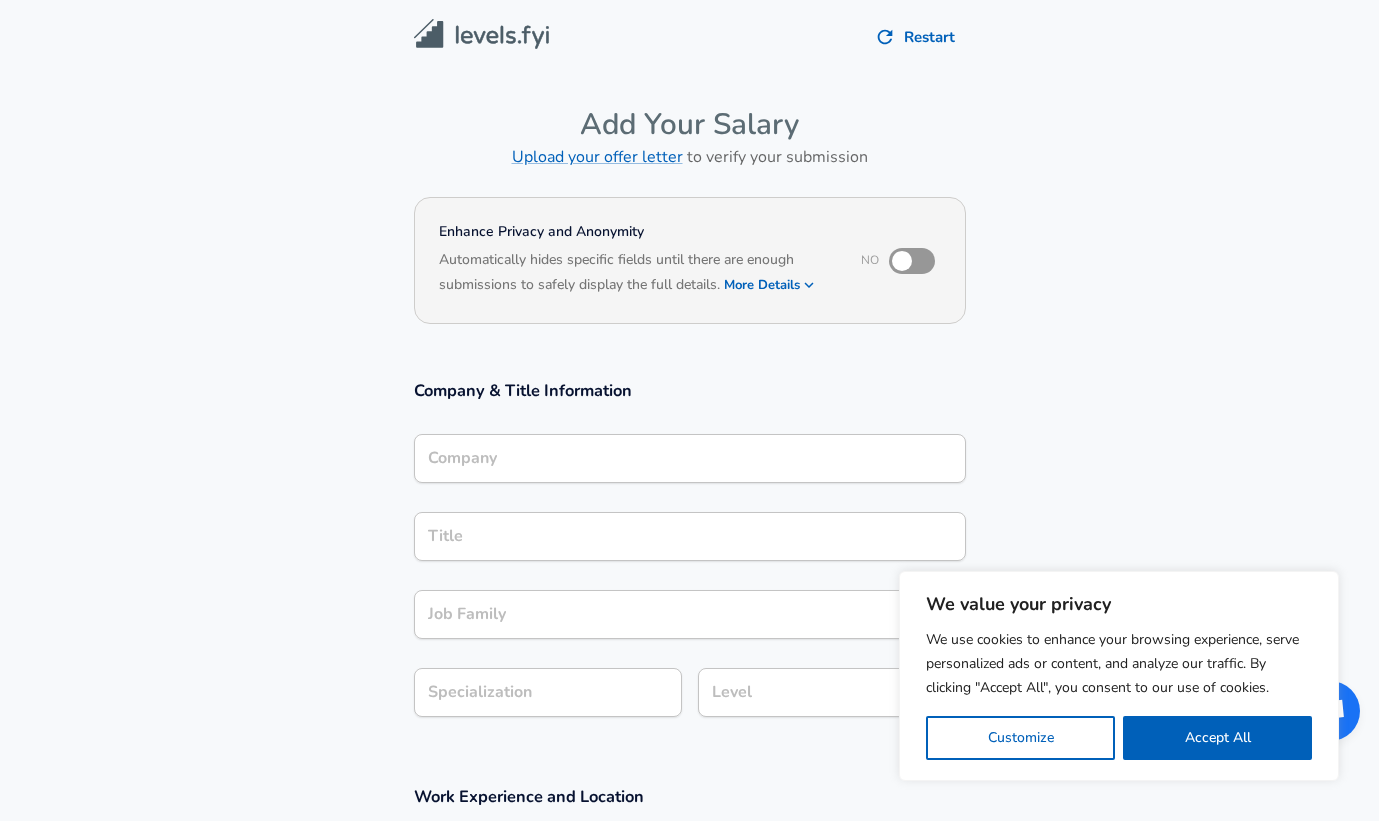 click on "Company" at bounding box center (690, 458) 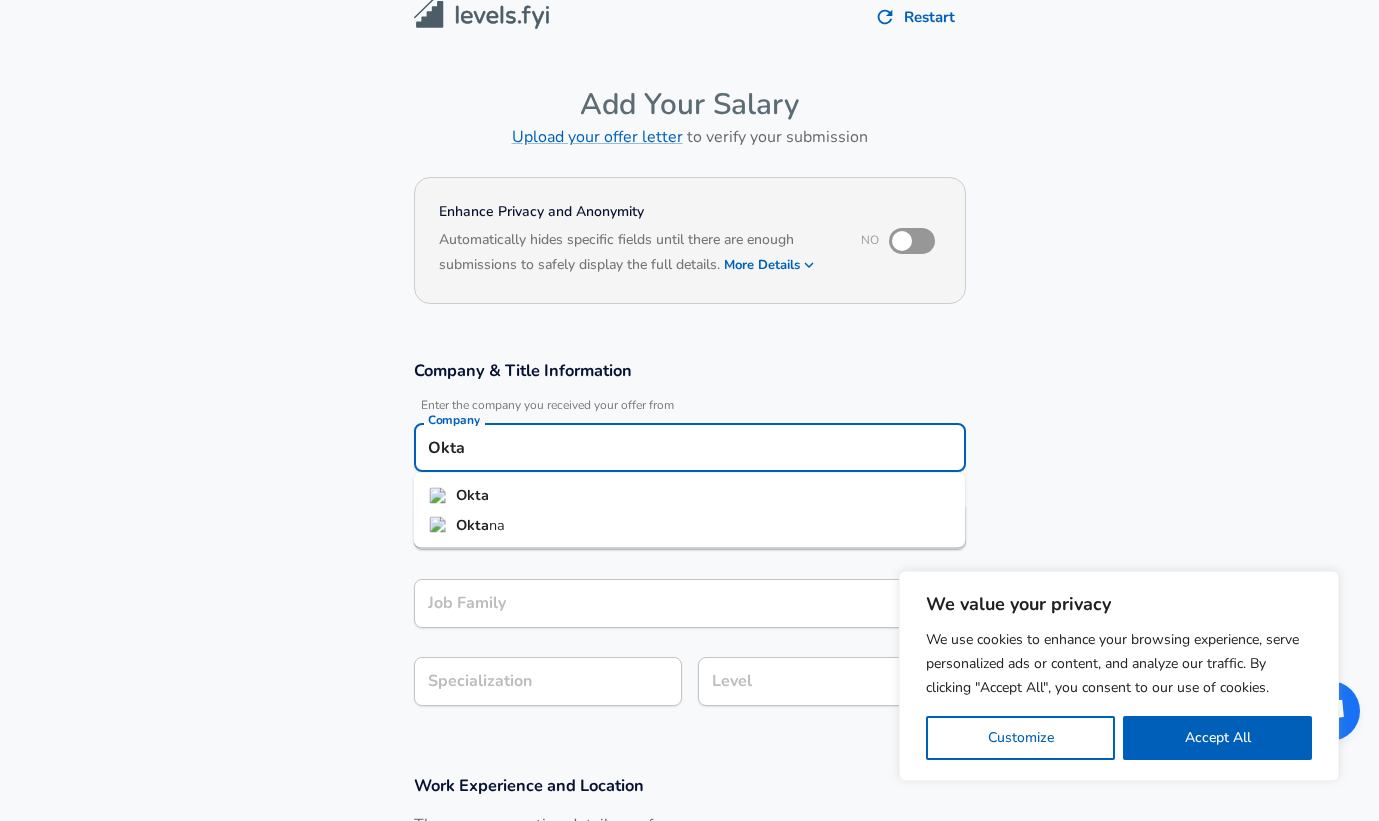 click on "Okta" at bounding box center [690, 496] 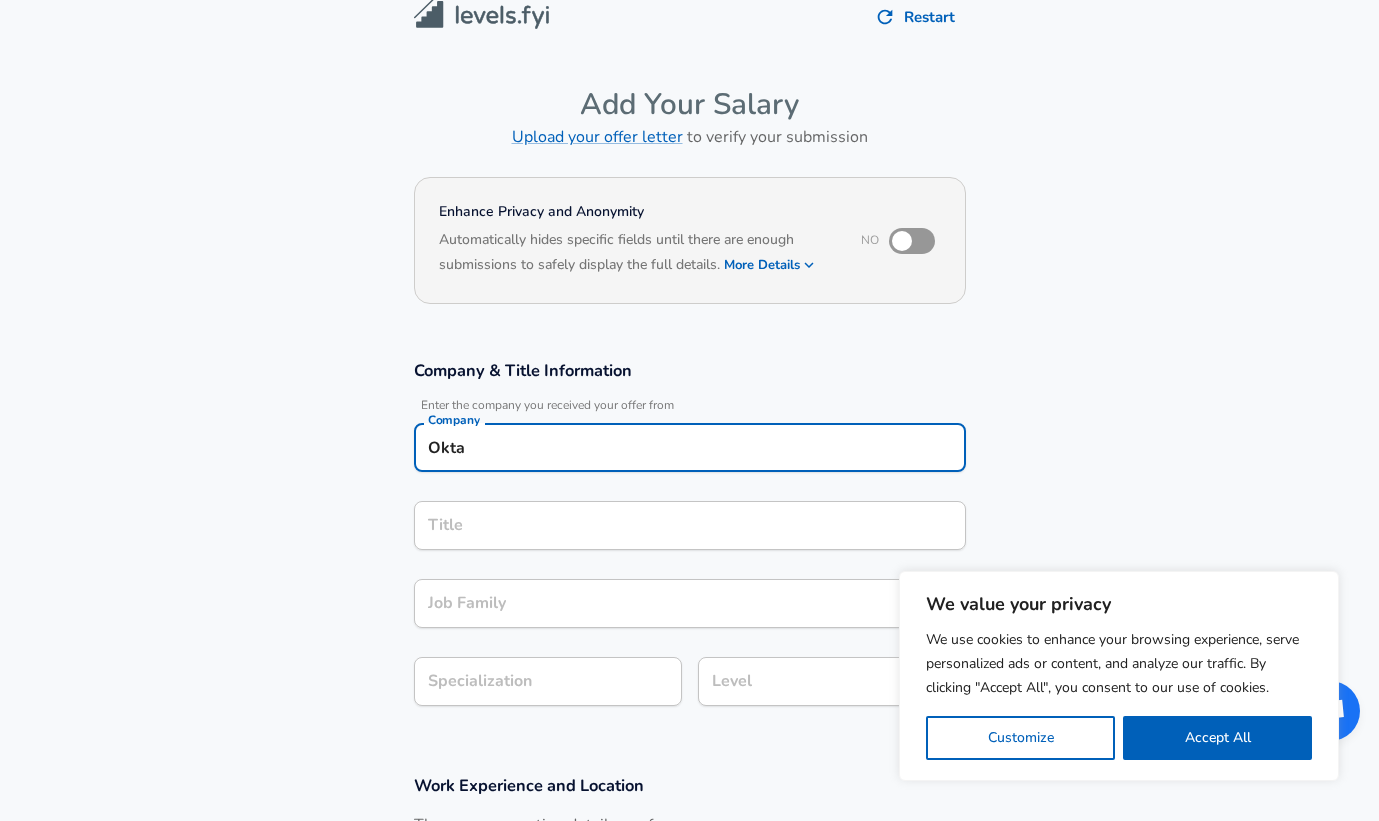 type on "Okta" 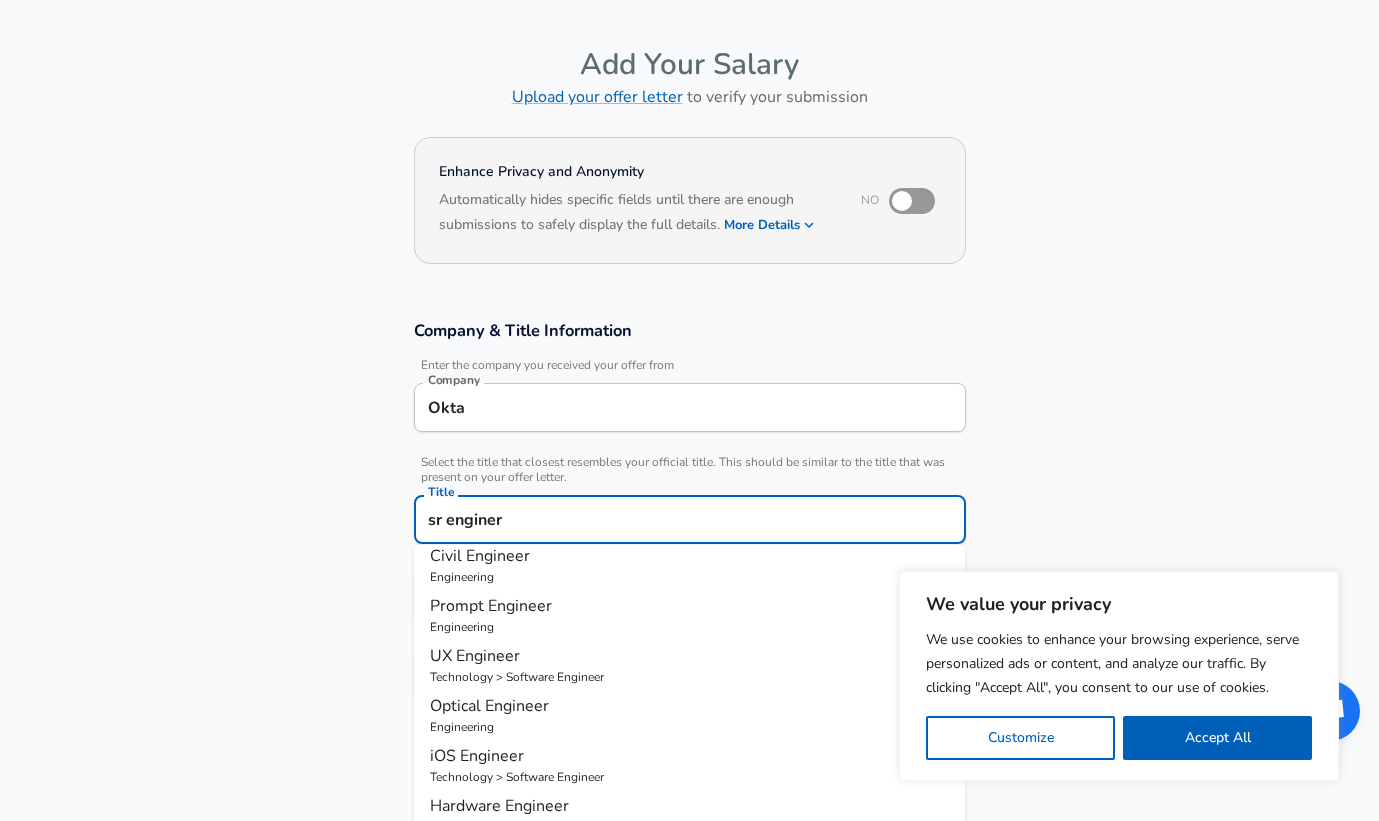 scroll, scrollTop: 187, scrollLeft: 0, axis: vertical 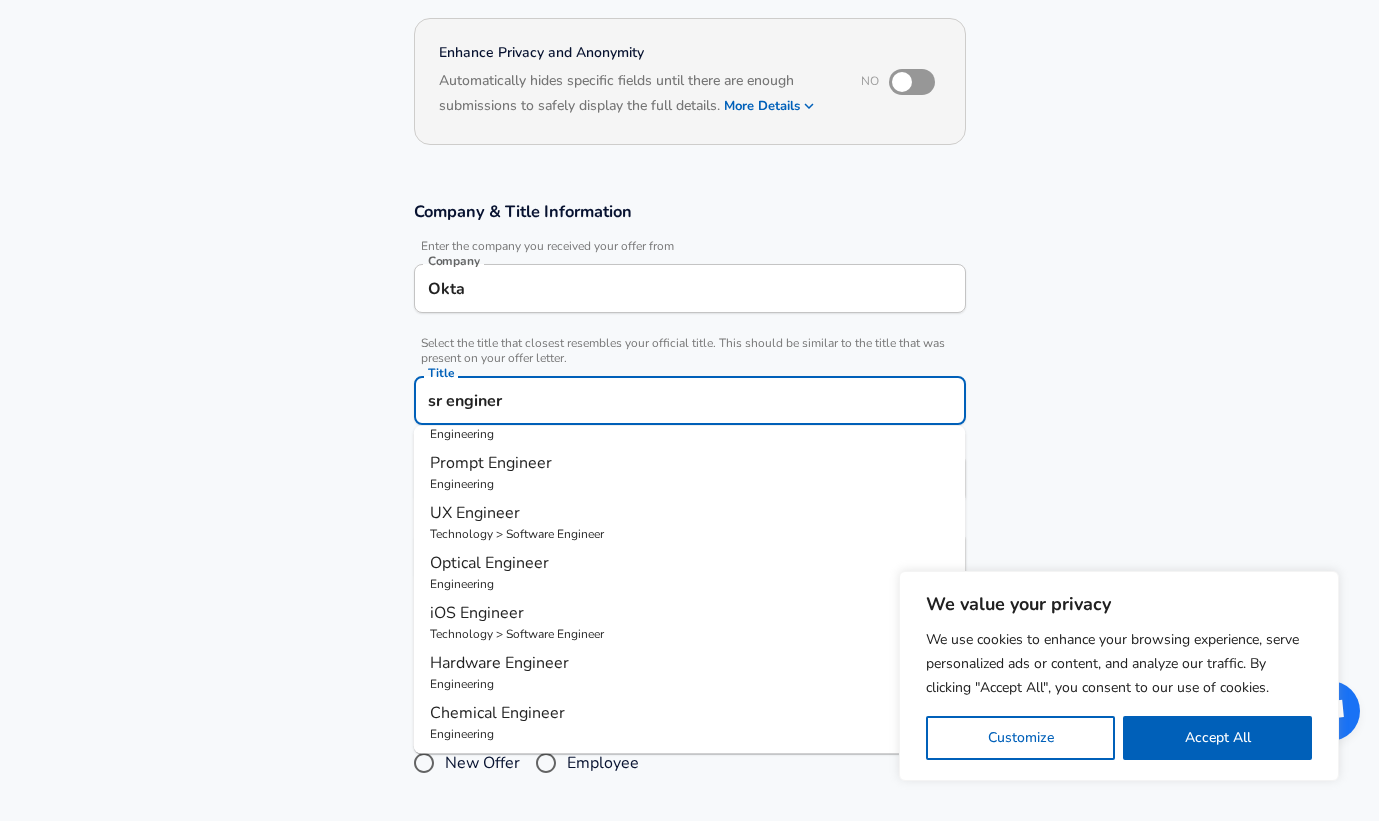 click on "sr enginer" at bounding box center (690, 400) 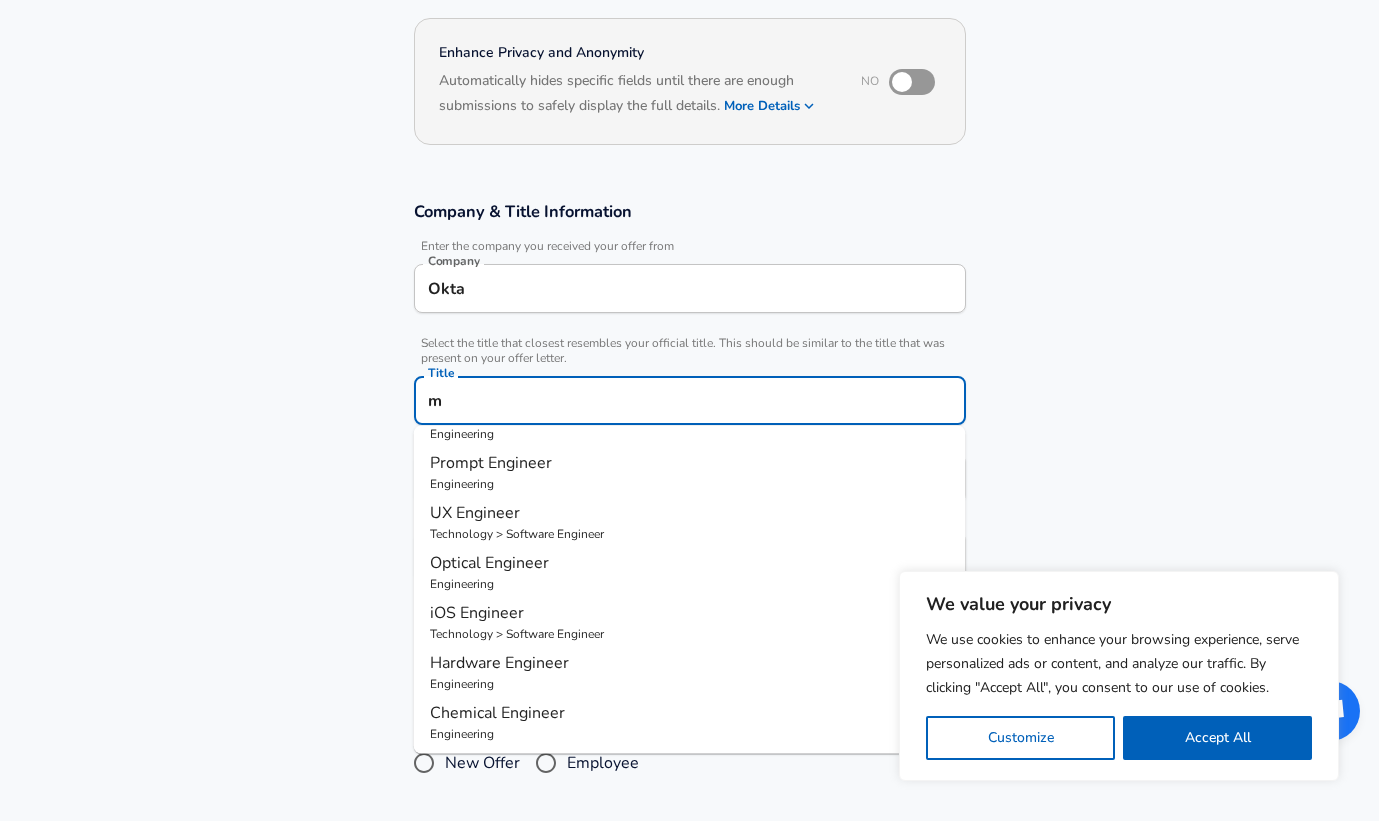 scroll, scrollTop: 0, scrollLeft: 0, axis: both 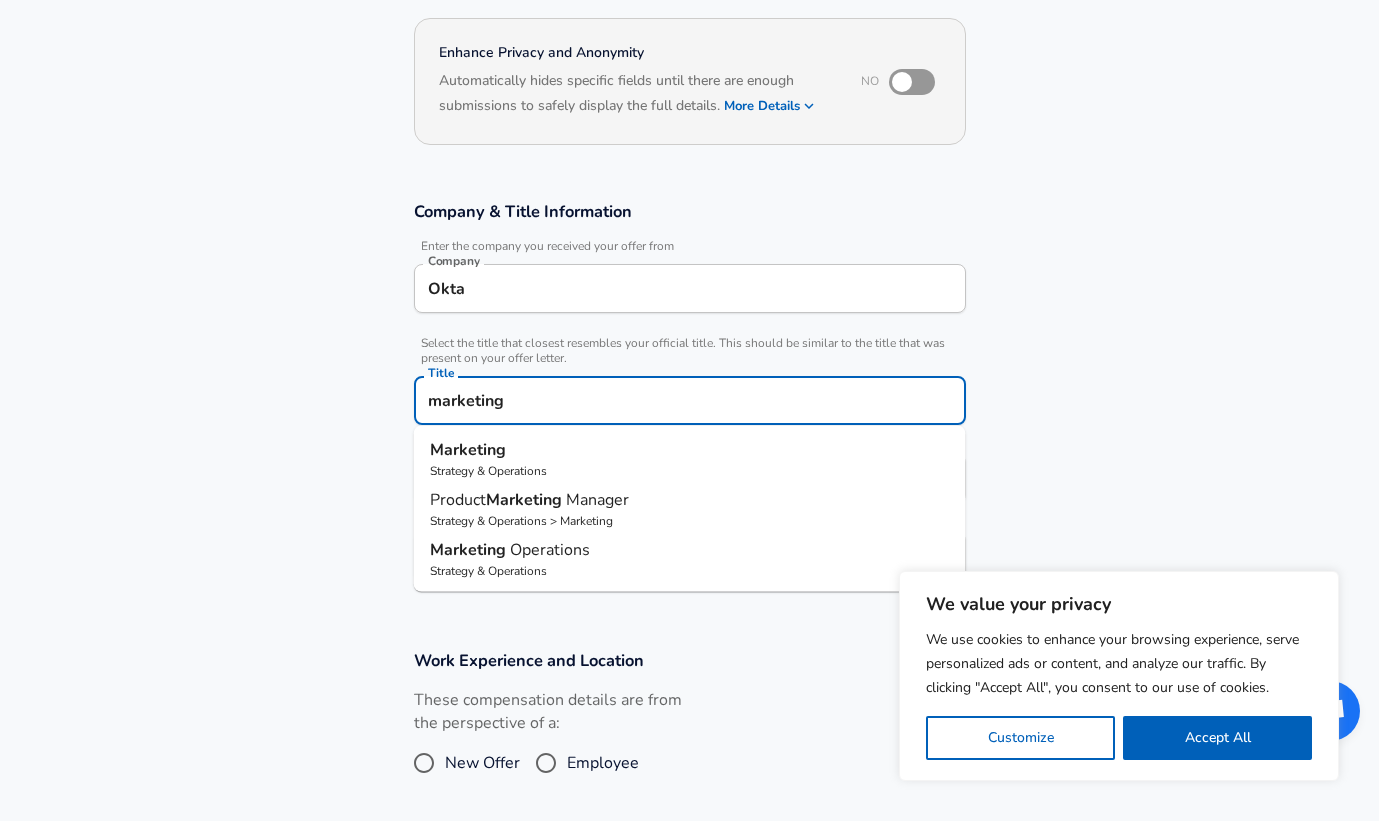click on "Marketing" at bounding box center [468, 450] 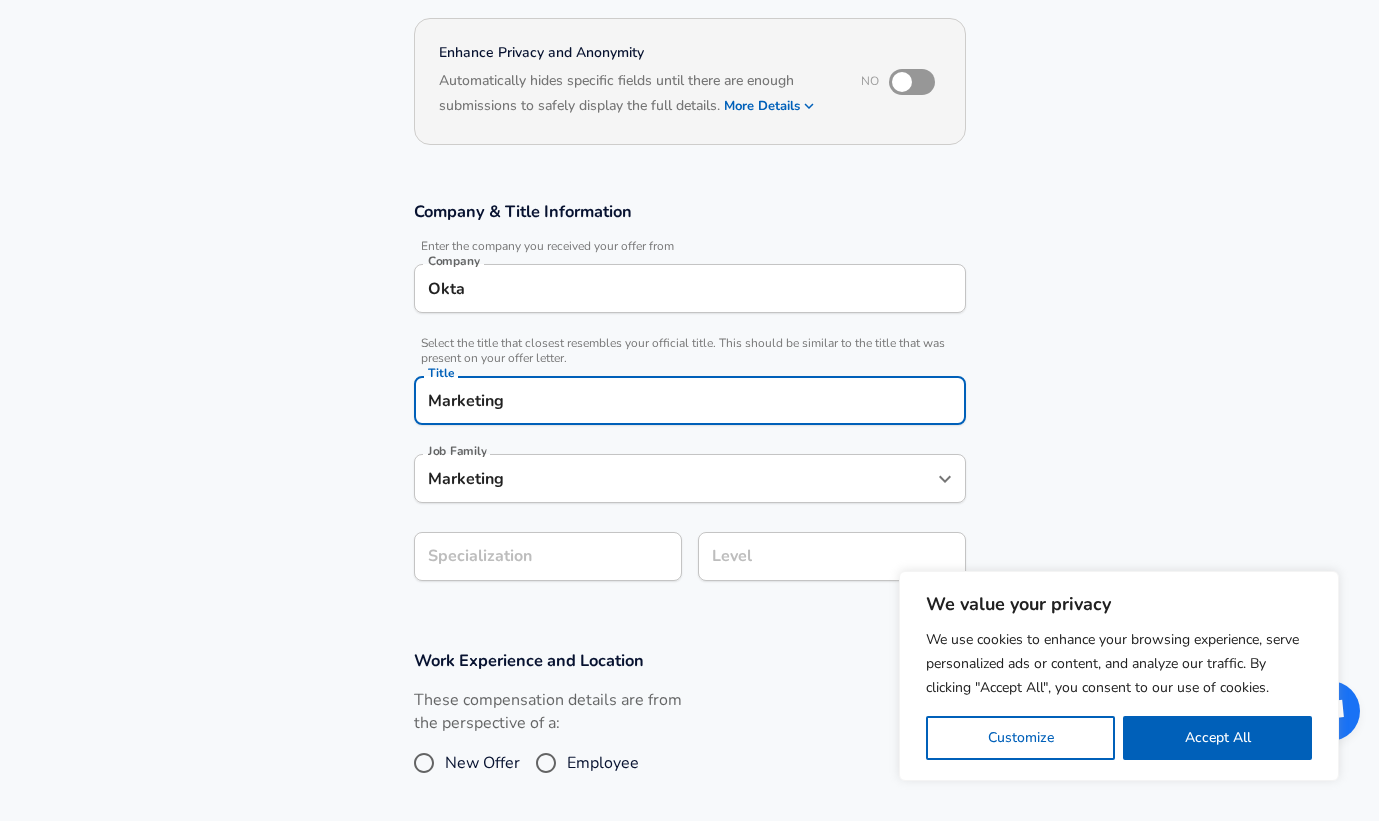 type on "Marketing" 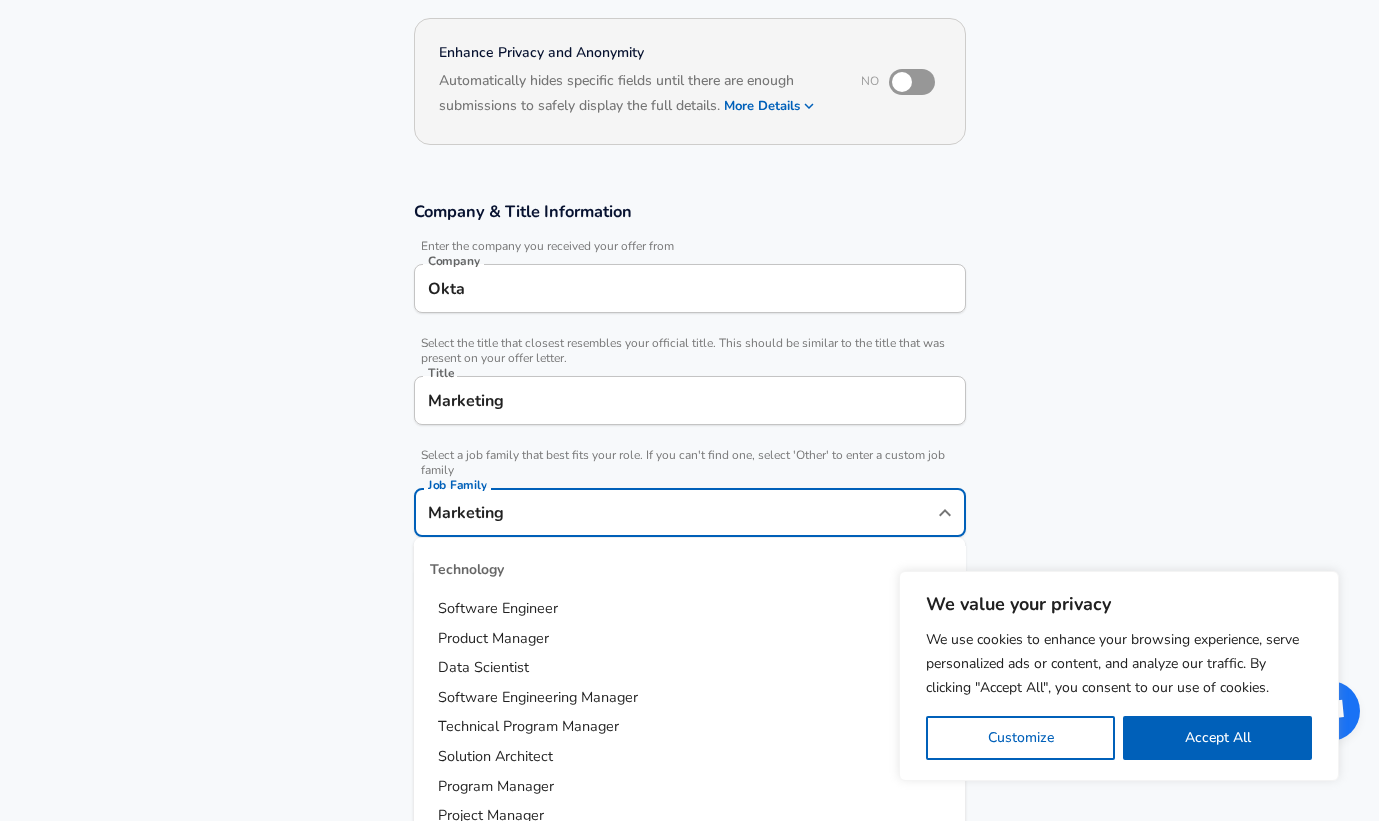 scroll, scrollTop: 219, scrollLeft: 0, axis: vertical 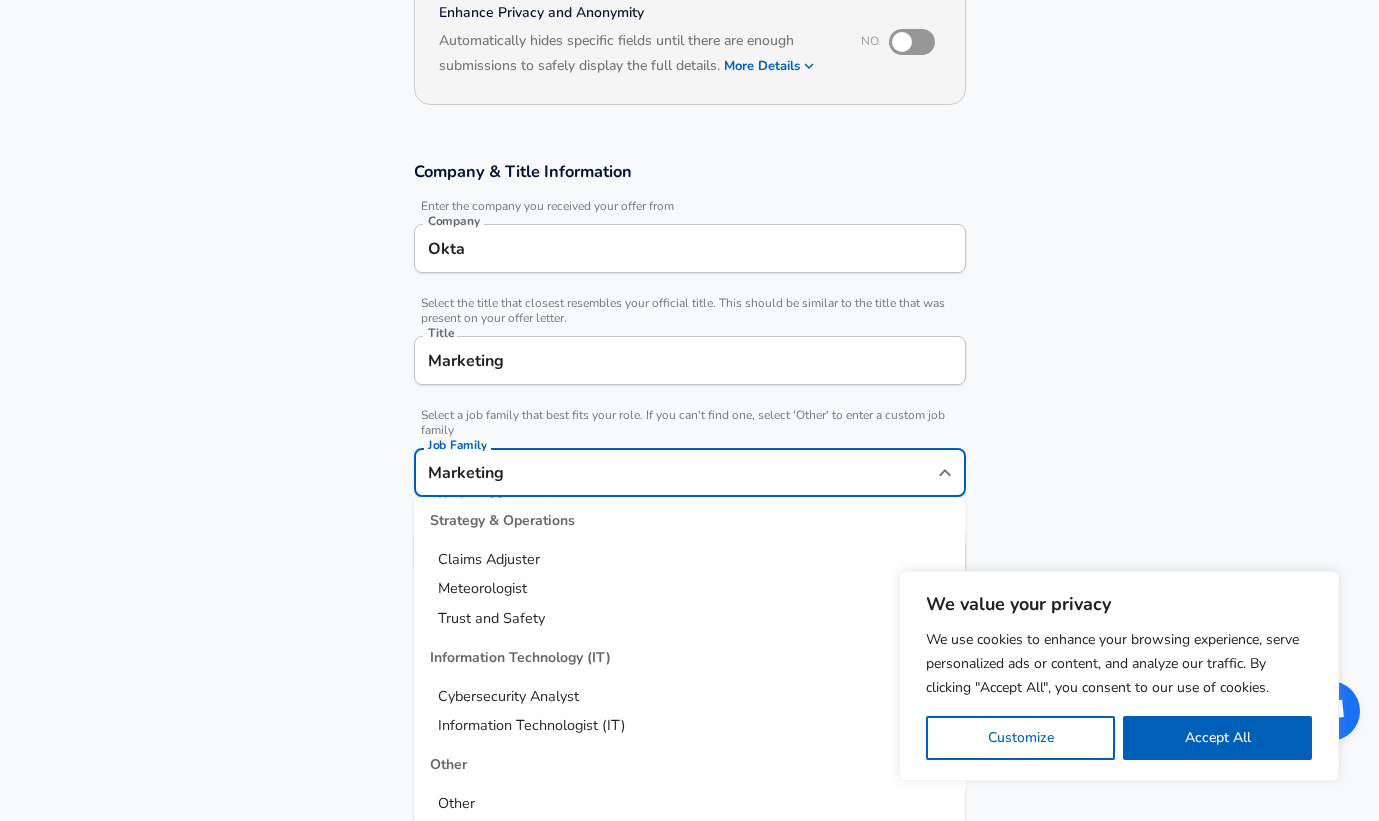 click on "Cybersecurity Analyst" at bounding box center [508, 696] 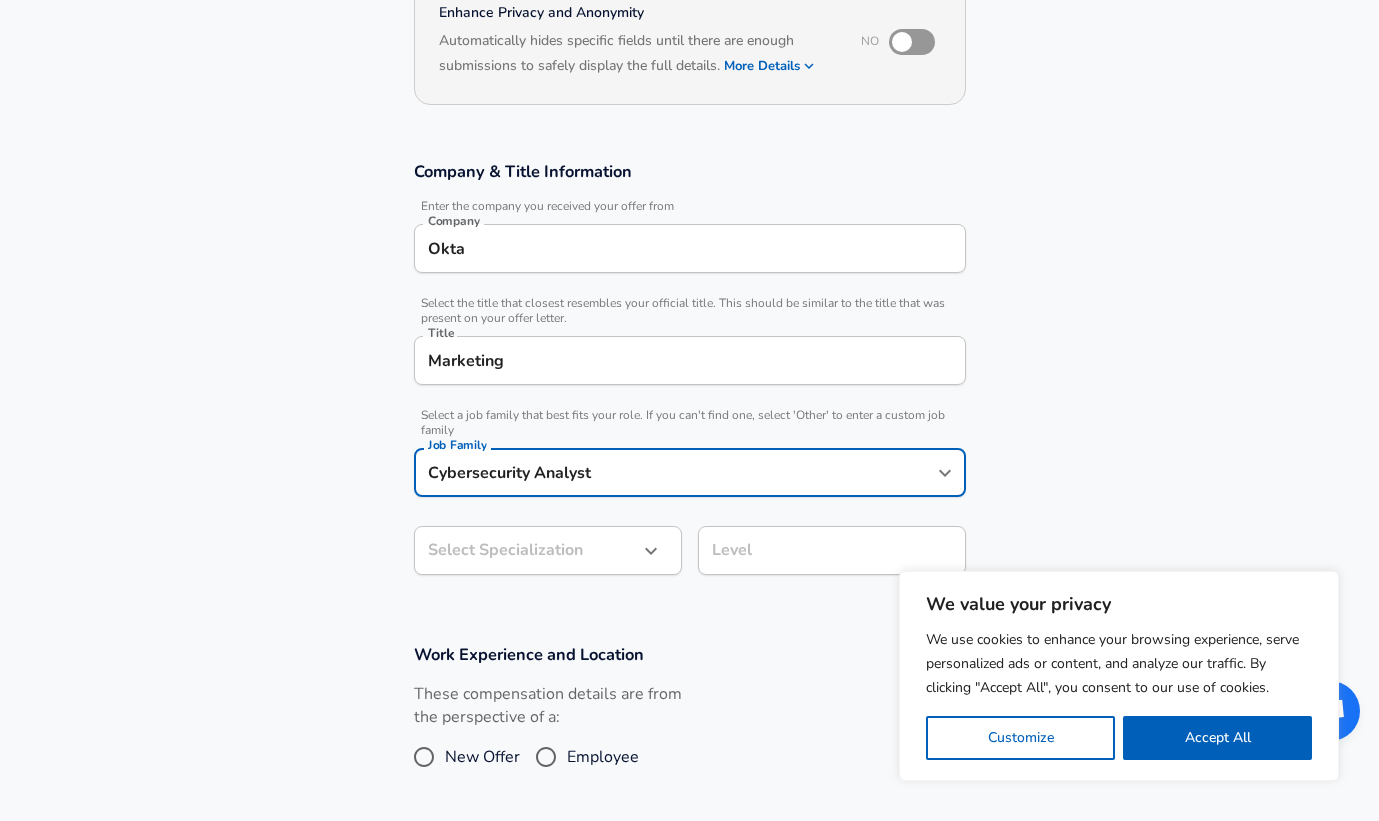 click on "We value your privacy We use cookies to enhance your browsing experience, serve personalized ads or content, and analyze our traffic. By clicking "Accept All", you consent to our use of cookies. Customize    Accept All   Customize Consent Preferences   We use cookies to help you navigate efficiently and perform certain functions. You will find detailed information about all cookies under each consent category below. The cookies that are categorized as "Necessary" are stored on your browser as they are essential for enabling the basic functionalities of the site. ...  Show more Necessary Always Active Necessary cookies are required to enable the basic features of this site, such as providing secure log-in or adjusting your consent preferences. These cookies do not store any personally identifiable data. Cookie _GRECAPTCHA Duration 5 months 27 days Description Google Recaptcha service sets this cookie to identify bots to protect the website against malicious spam attacks. Cookie __stripe_mid Duration 1 year MR" at bounding box center [689, 191] 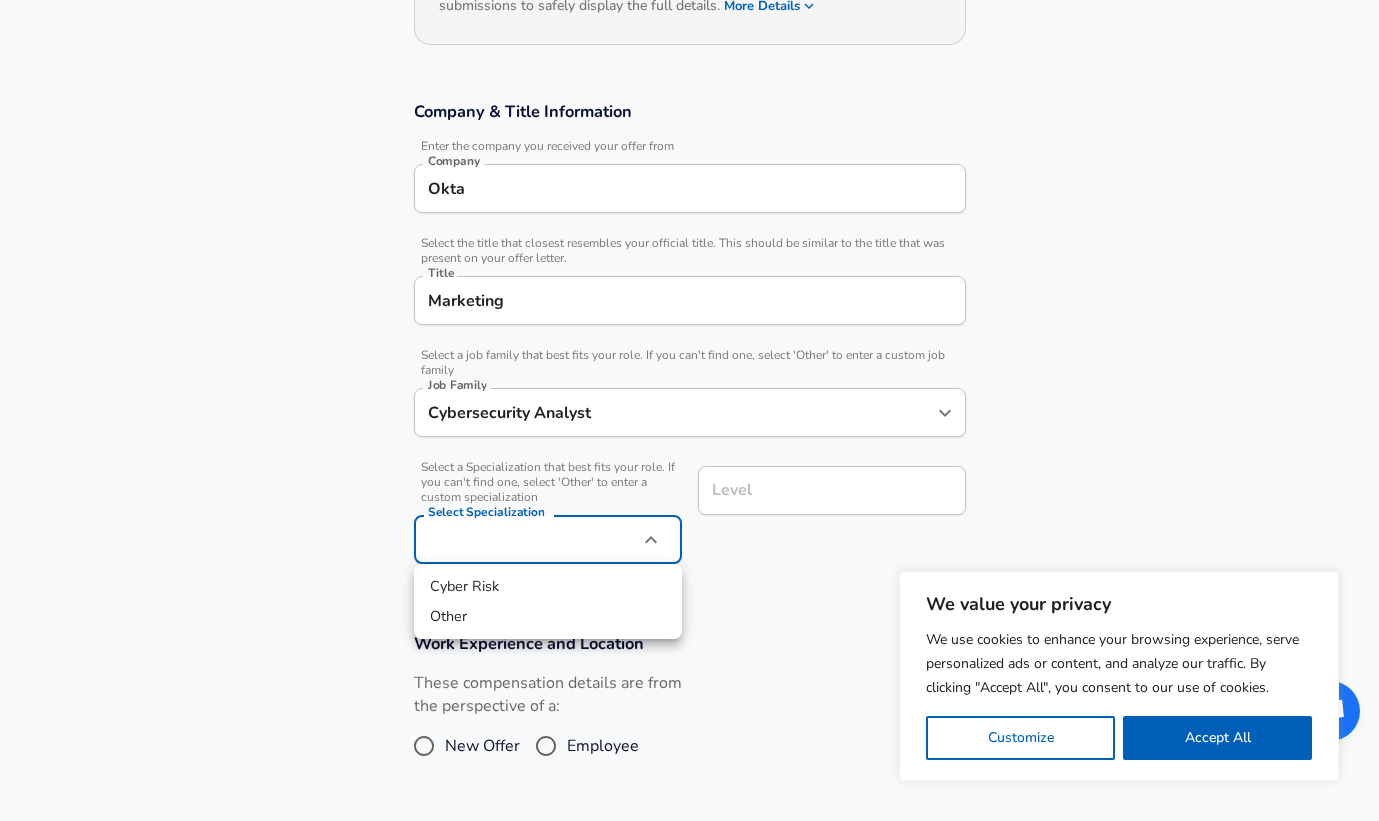click on "Other" at bounding box center (548, 617) 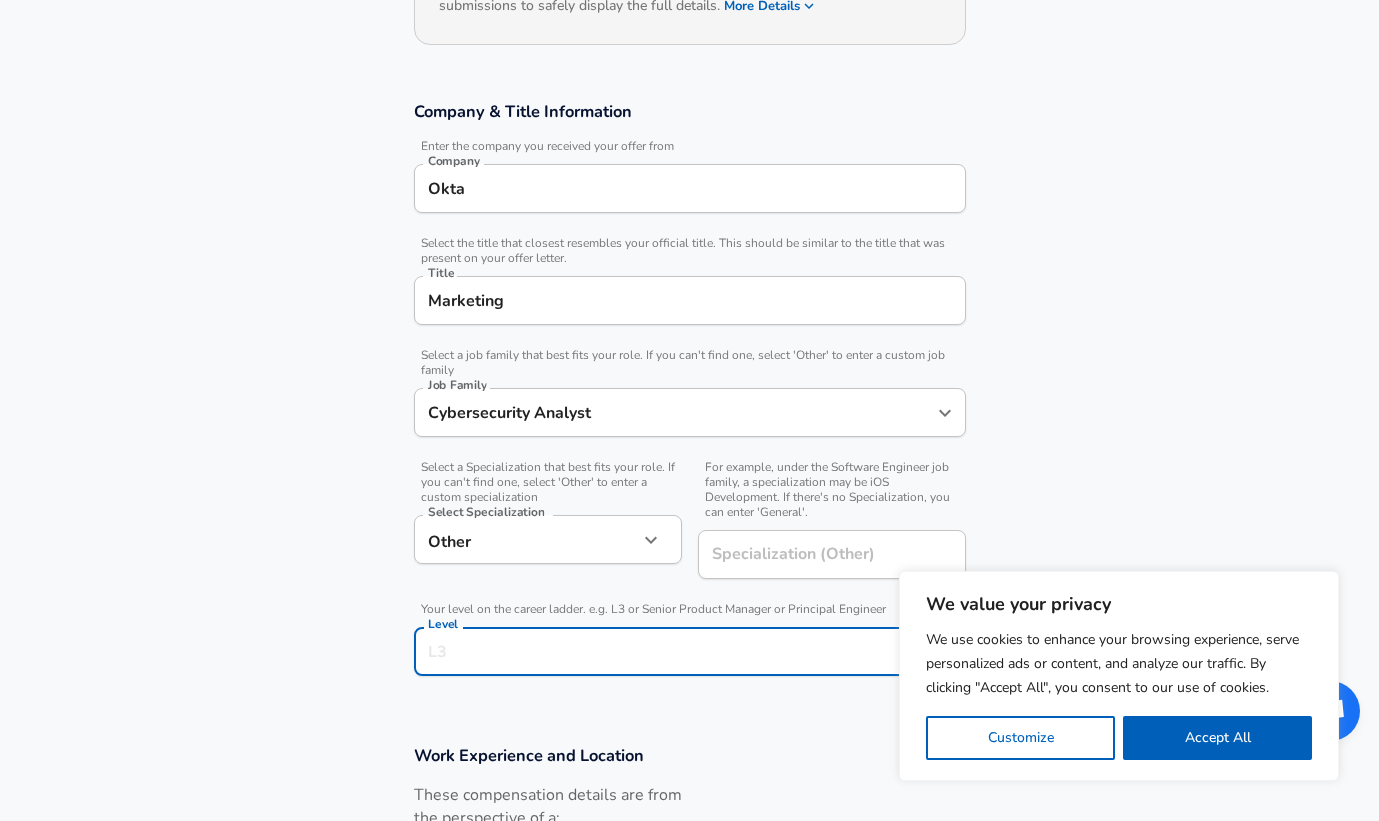 scroll, scrollTop: 319, scrollLeft: 0, axis: vertical 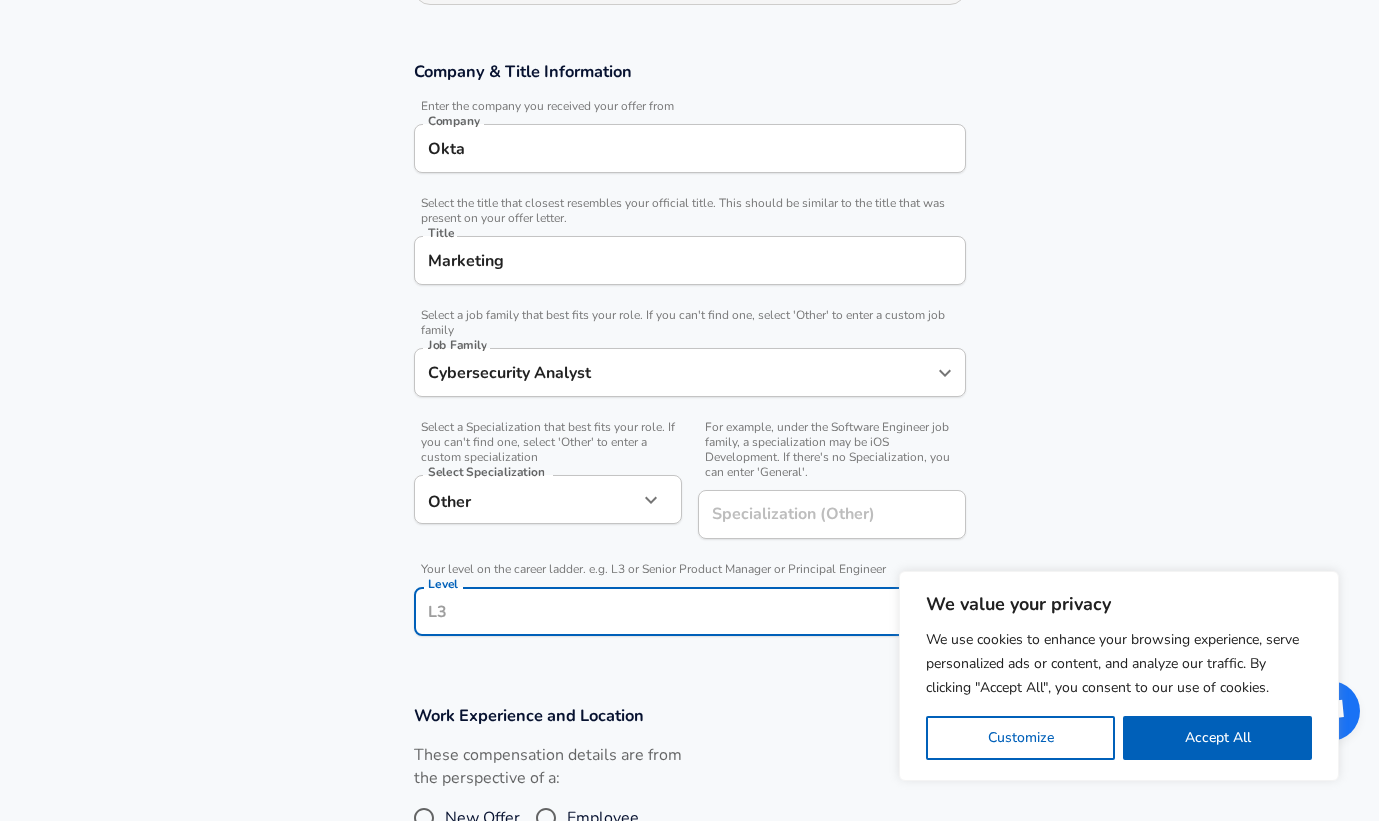 click on "Level" at bounding box center (690, 611) 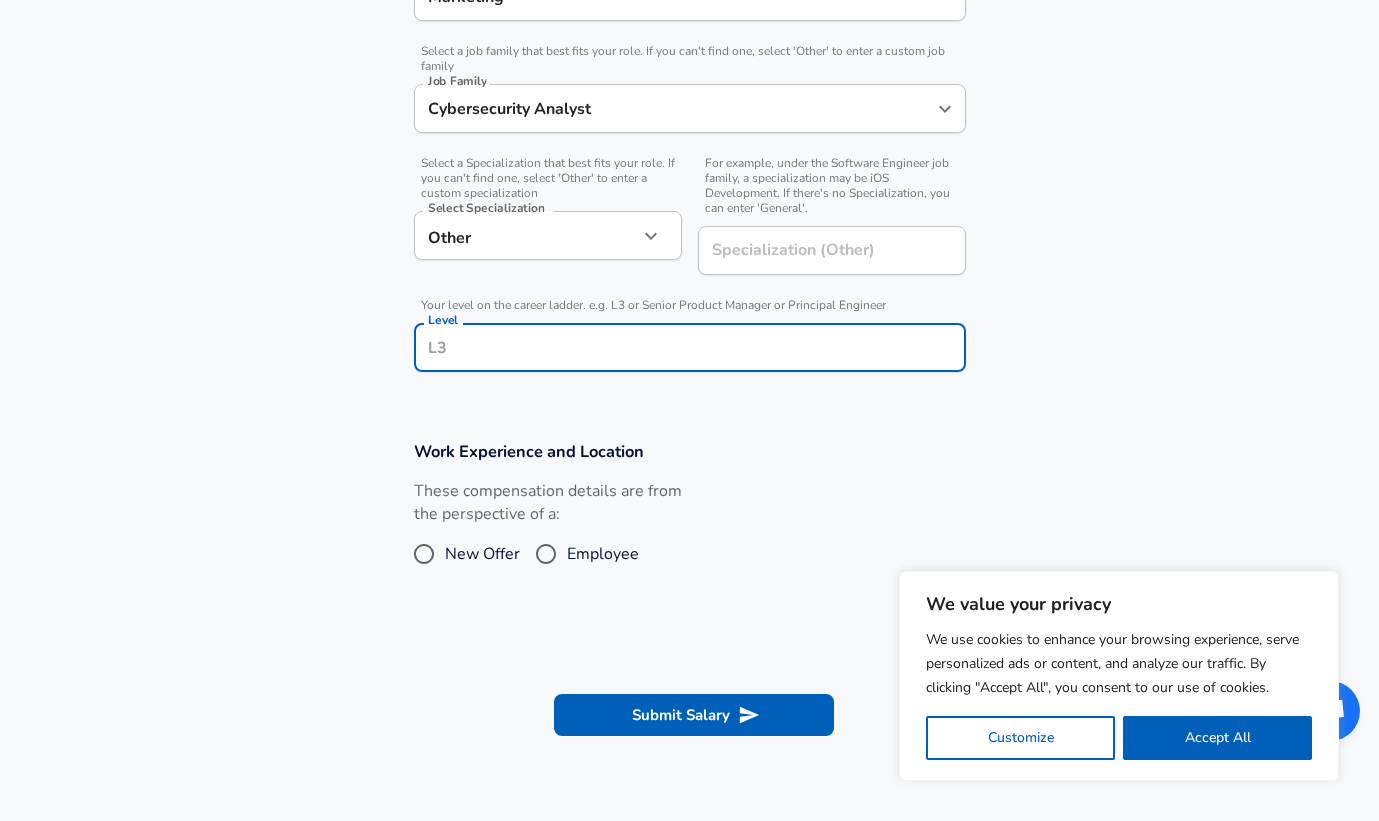 scroll, scrollTop: 648, scrollLeft: 0, axis: vertical 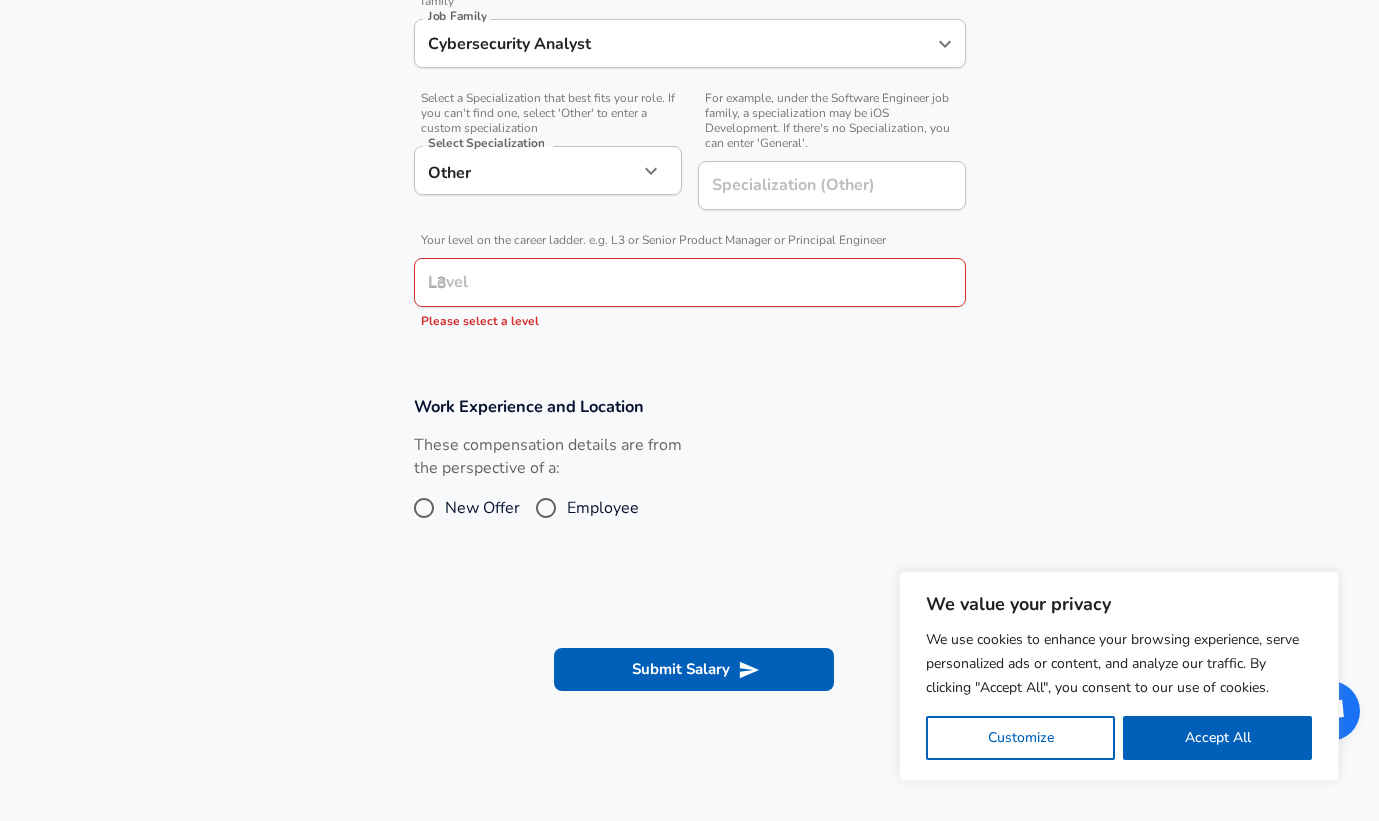 click on "These compensation details are from the perspective of a: New Offer Employee" at bounding box center (548, 487) 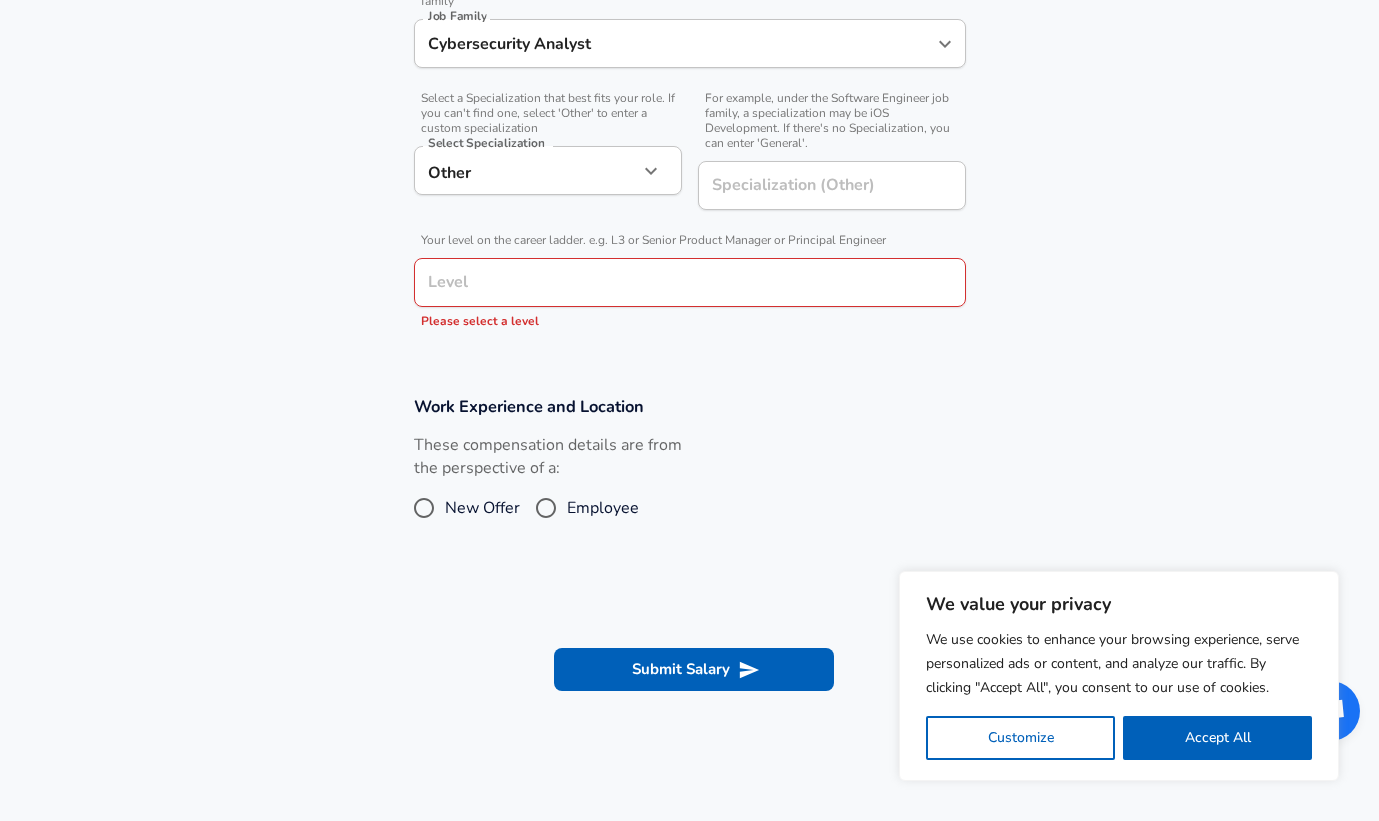 click on "Level" at bounding box center [690, 282] 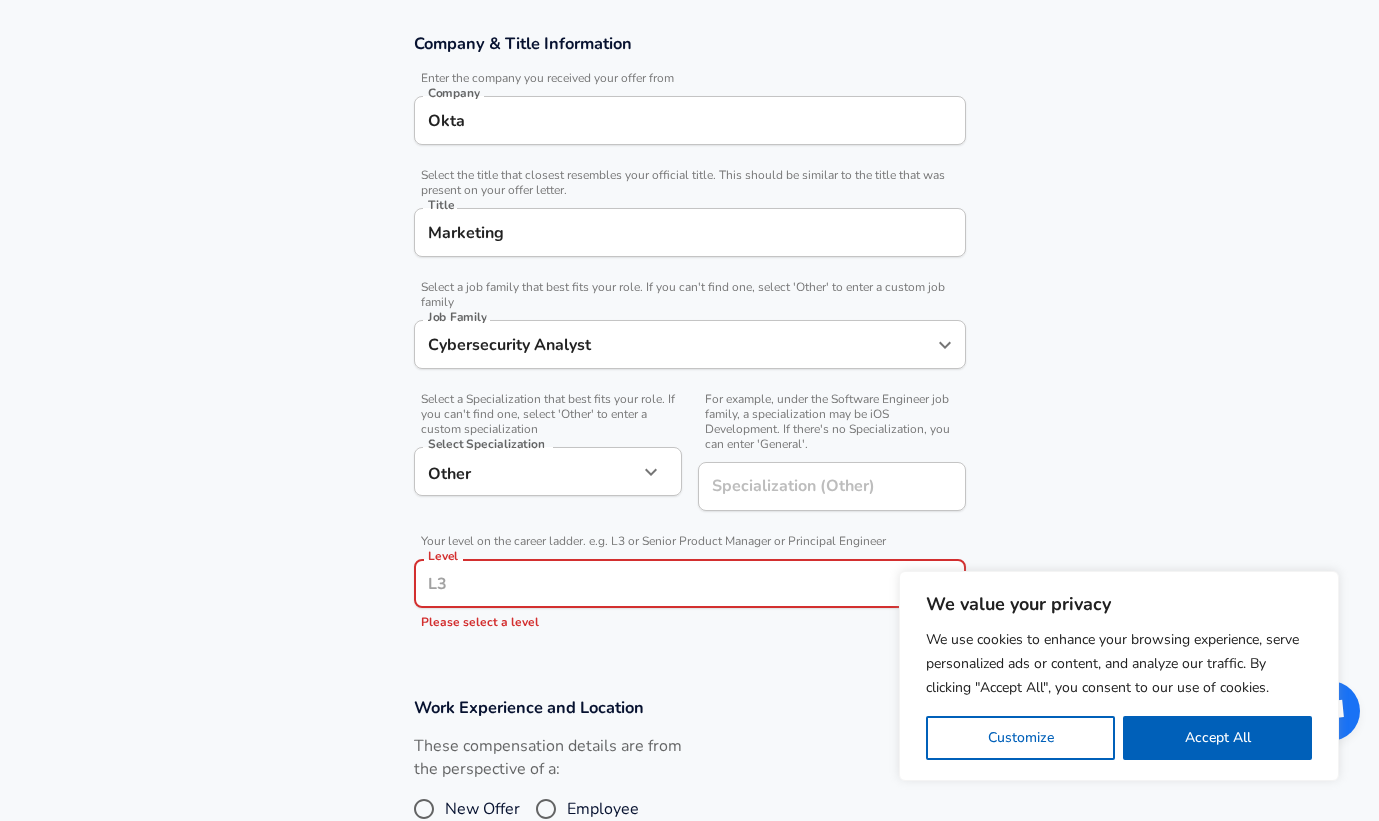 scroll, scrollTop: 367, scrollLeft: 0, axis: vertical 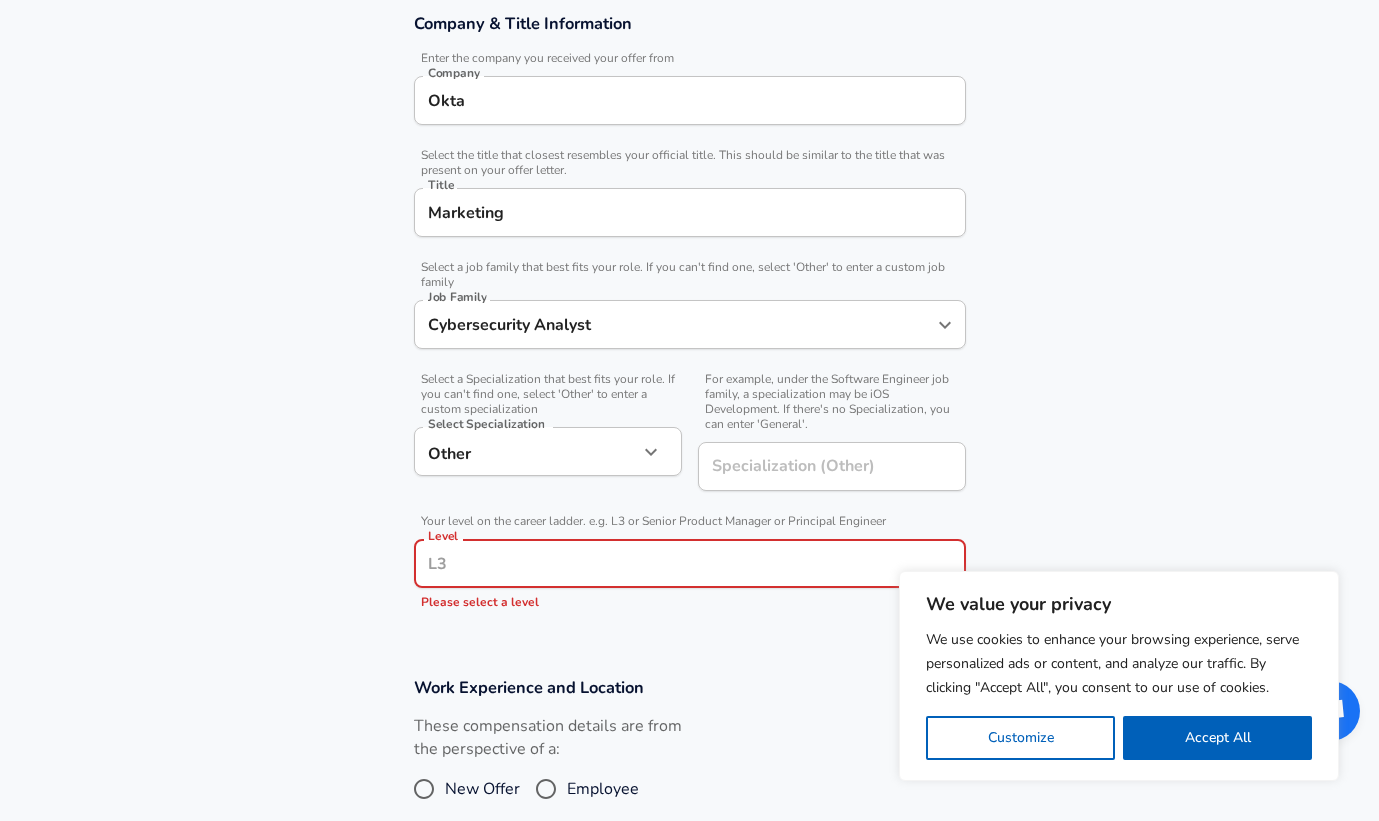 click on "Level" at bounding box center (690, 563) 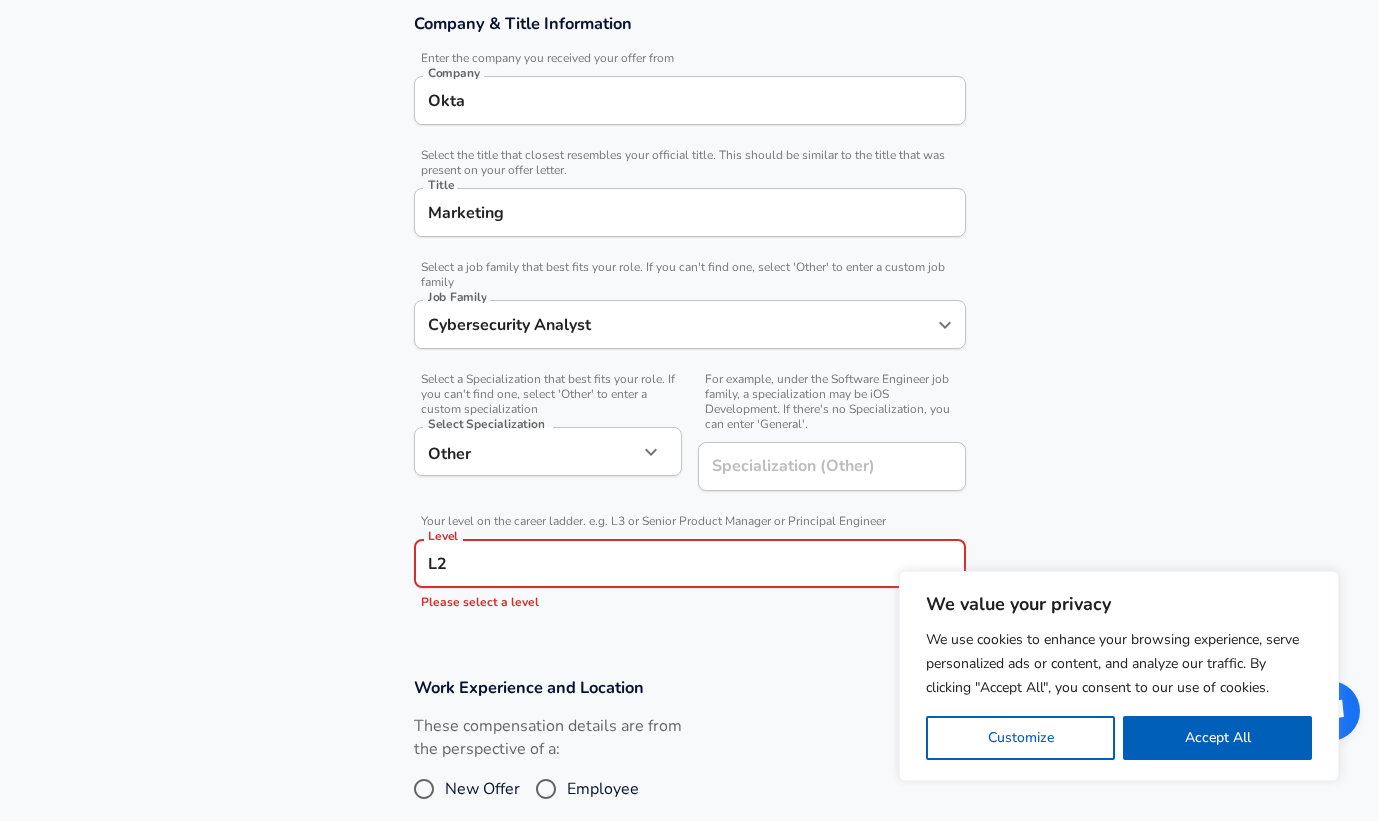 type on "L2" 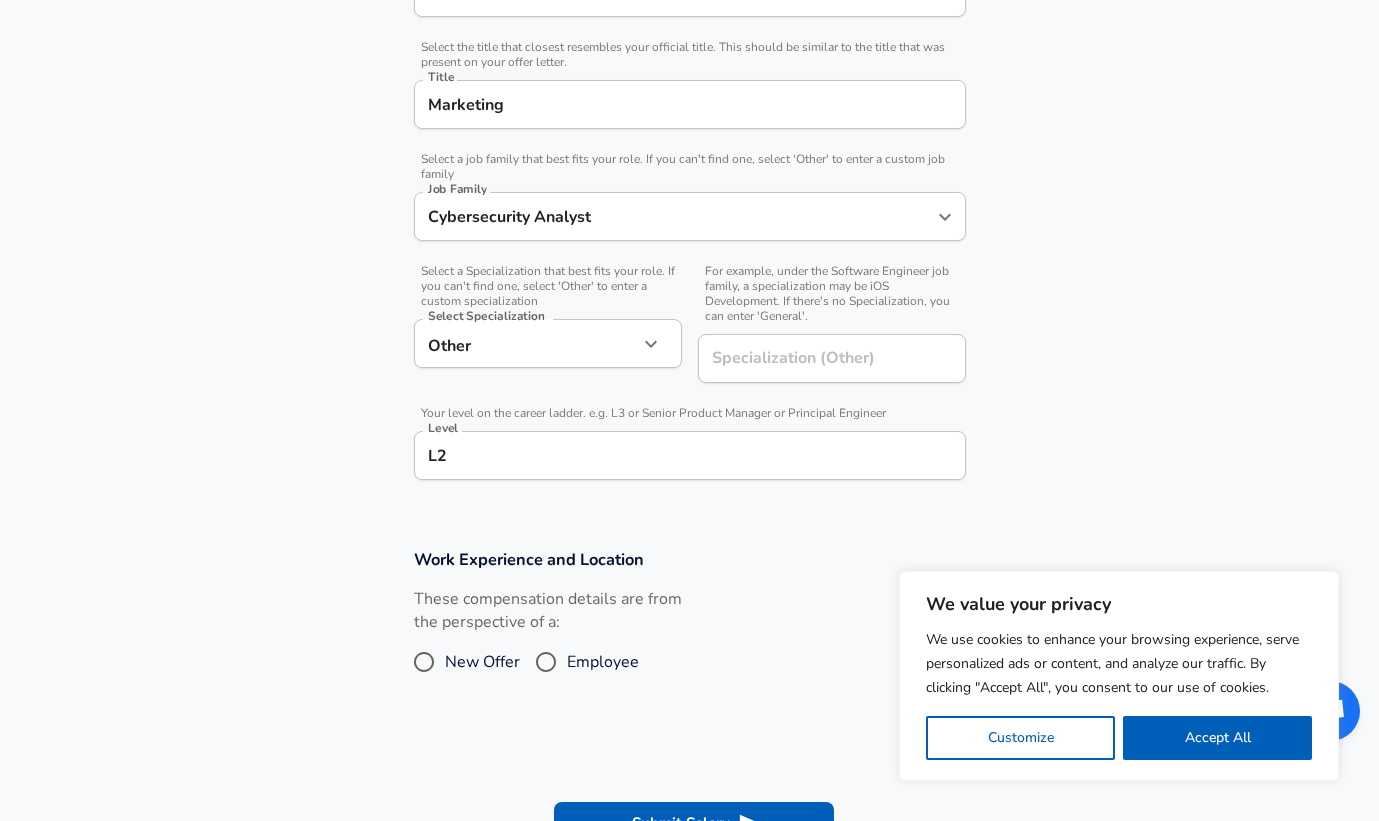 scroll, scrollTop: 487, scrollLeft: 0, axis: vertical 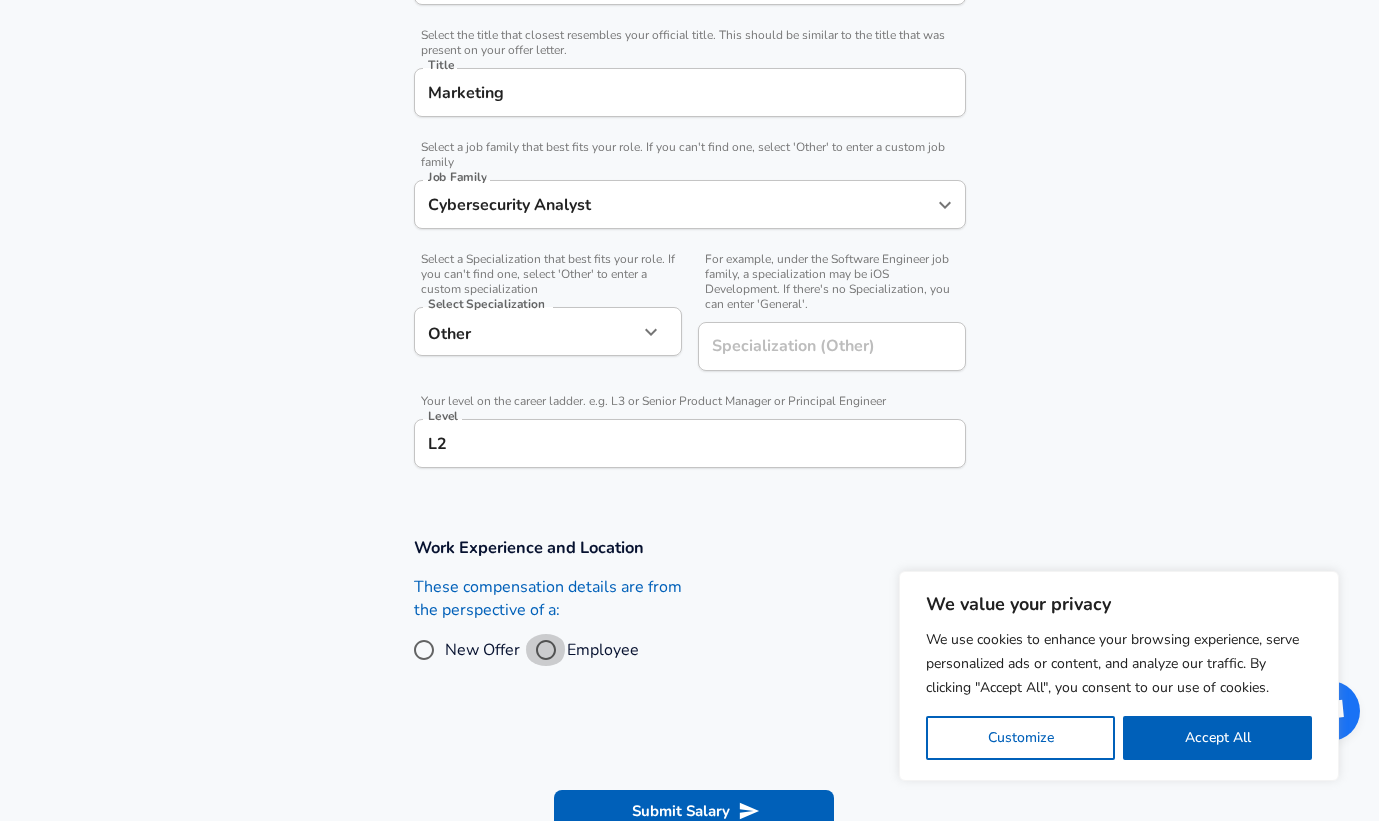 click on "Employee" at bounding box center (546, 650) 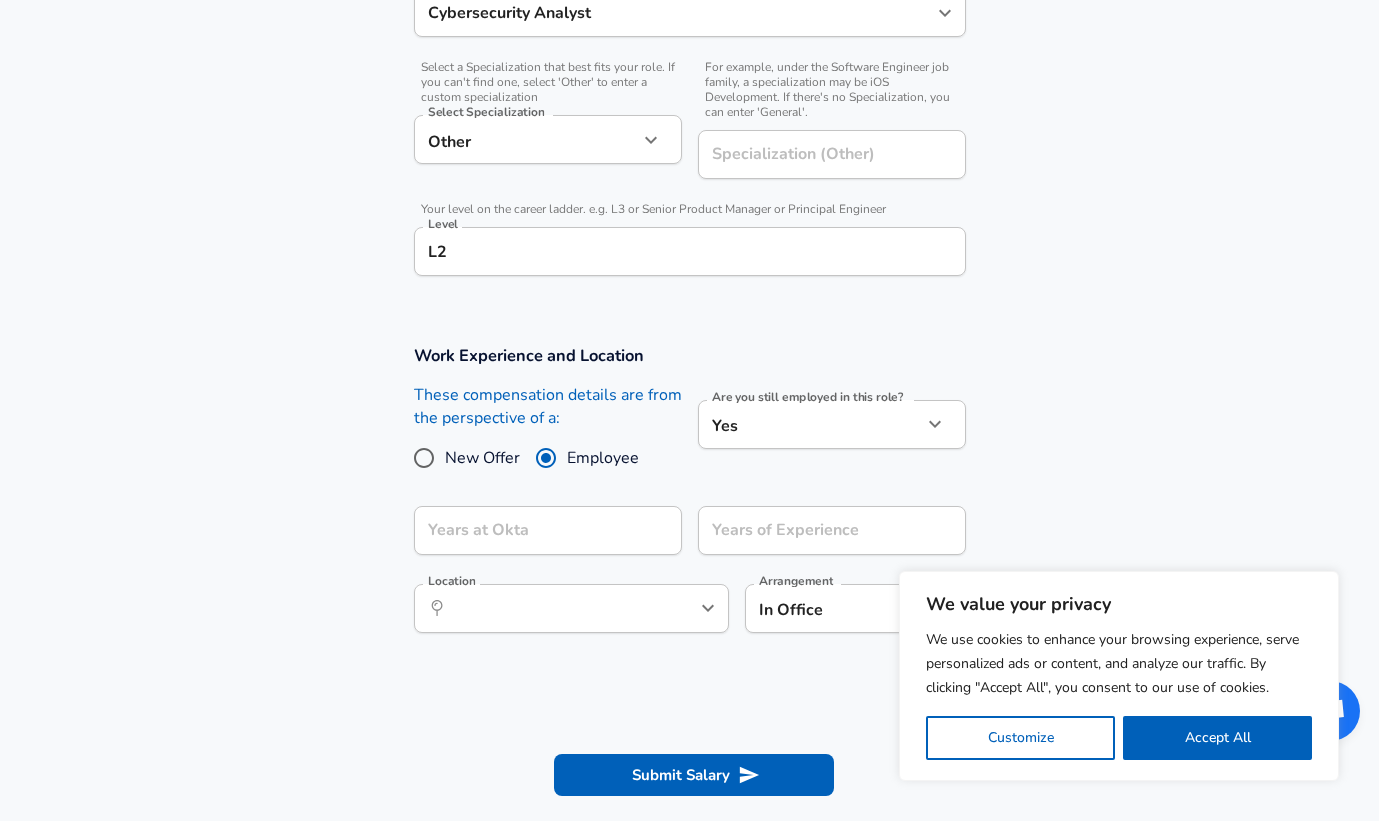 scroll, scrollTop: 685, scrollLeft: 0, axis: vertical 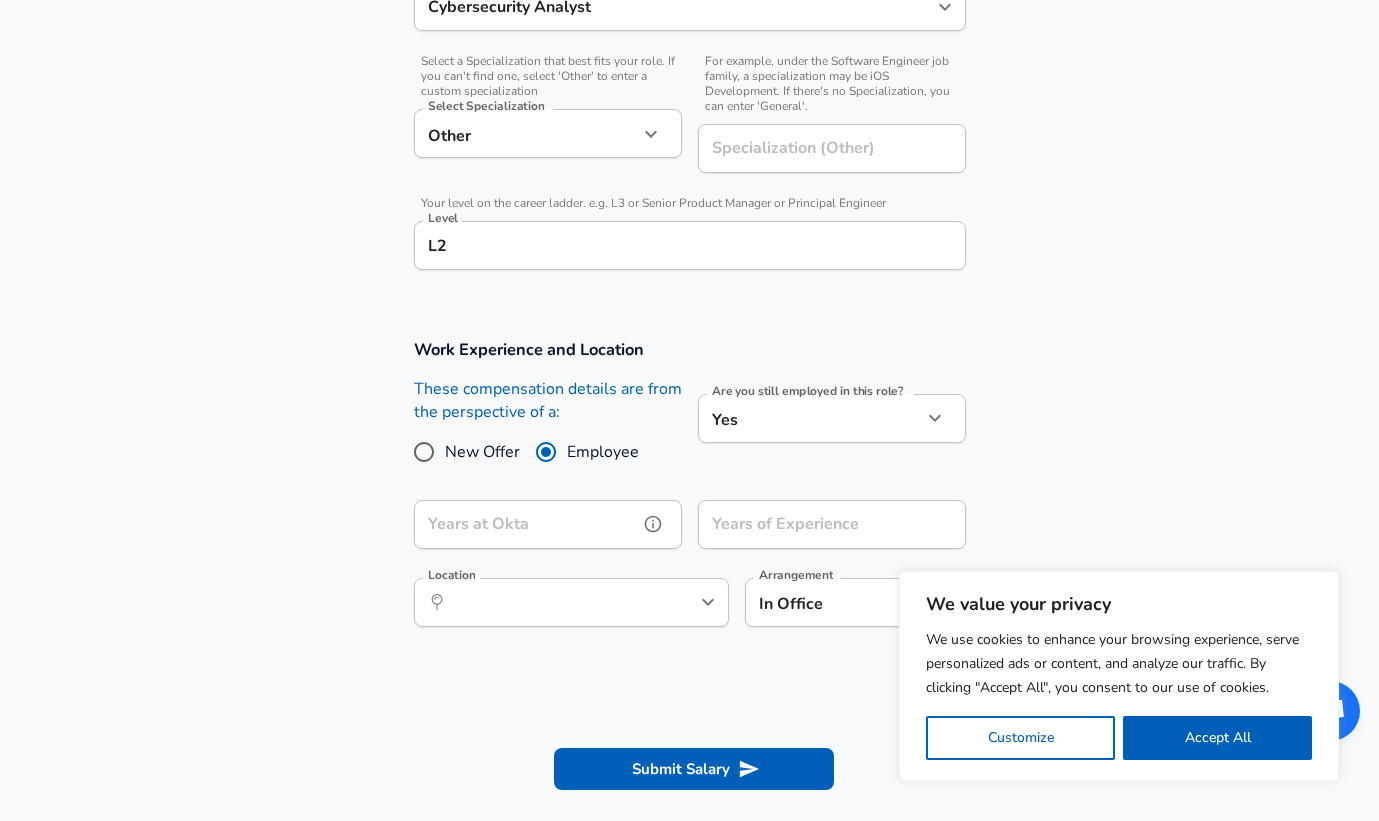 click on "Years at Okta" at bounding box center [526, 524] 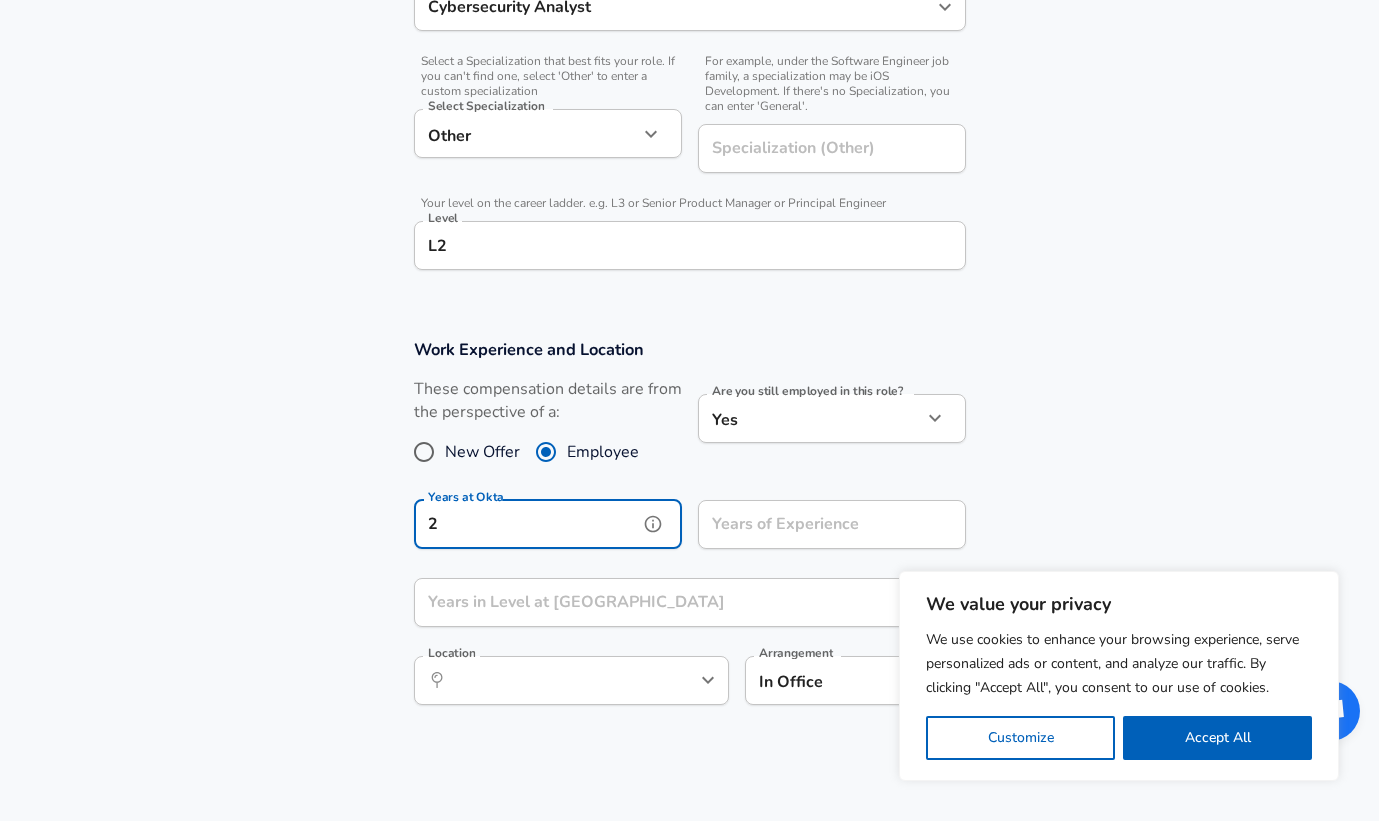 type on "2" 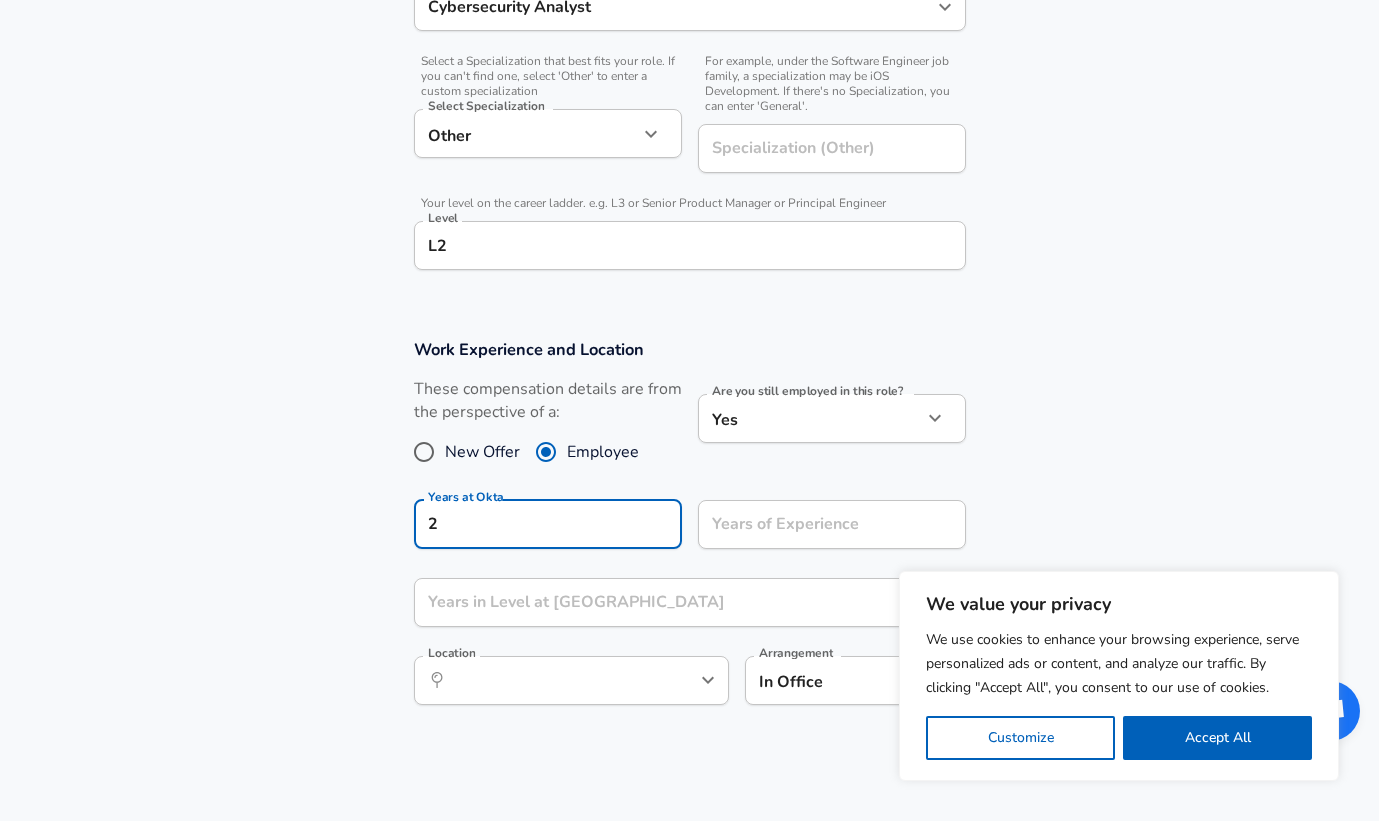 click on "Years in Level at [GEOGRAPHIC_DATA]" at bounding box center (668, 602) 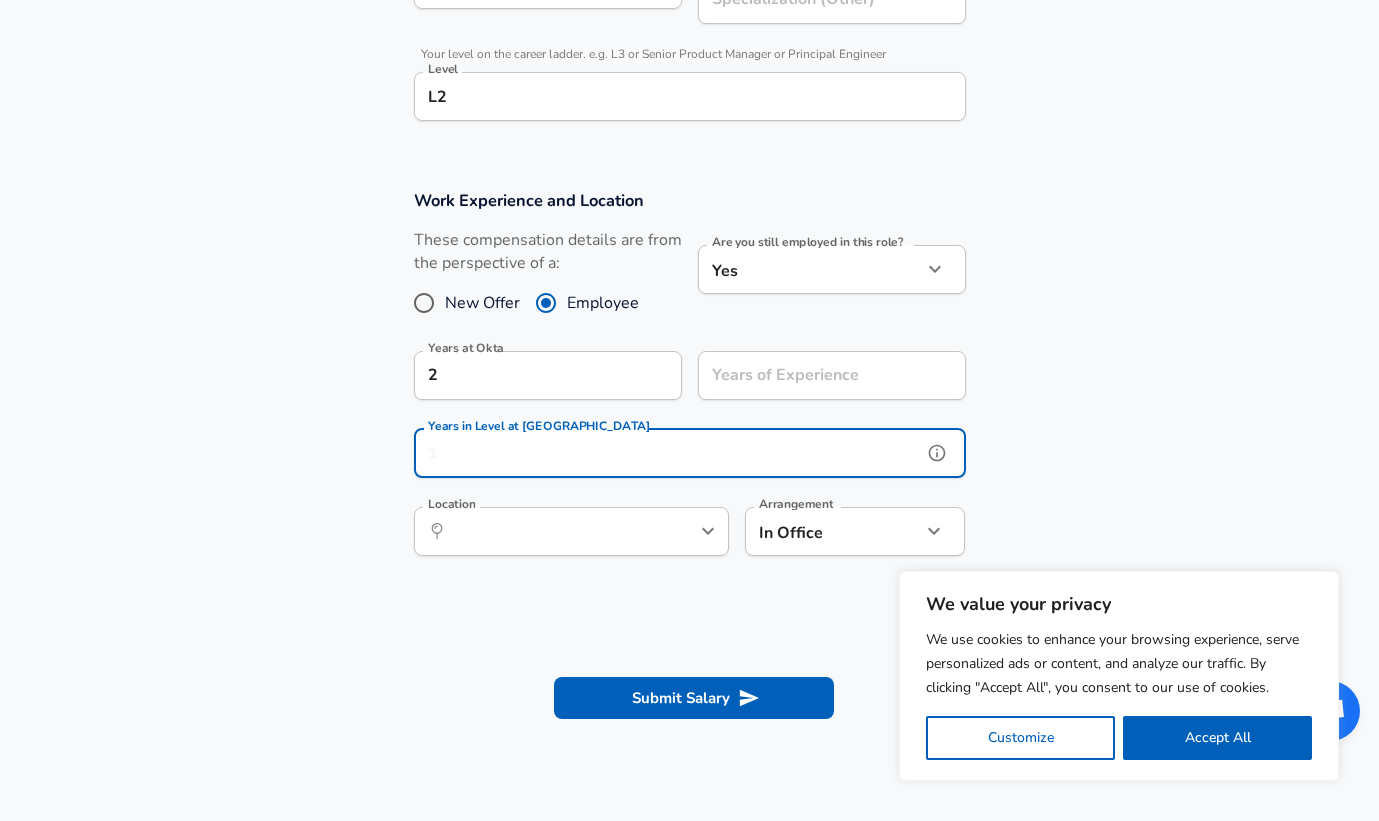 scroll, scrollTop: 862, scrollLeft: 0, axis: vertical 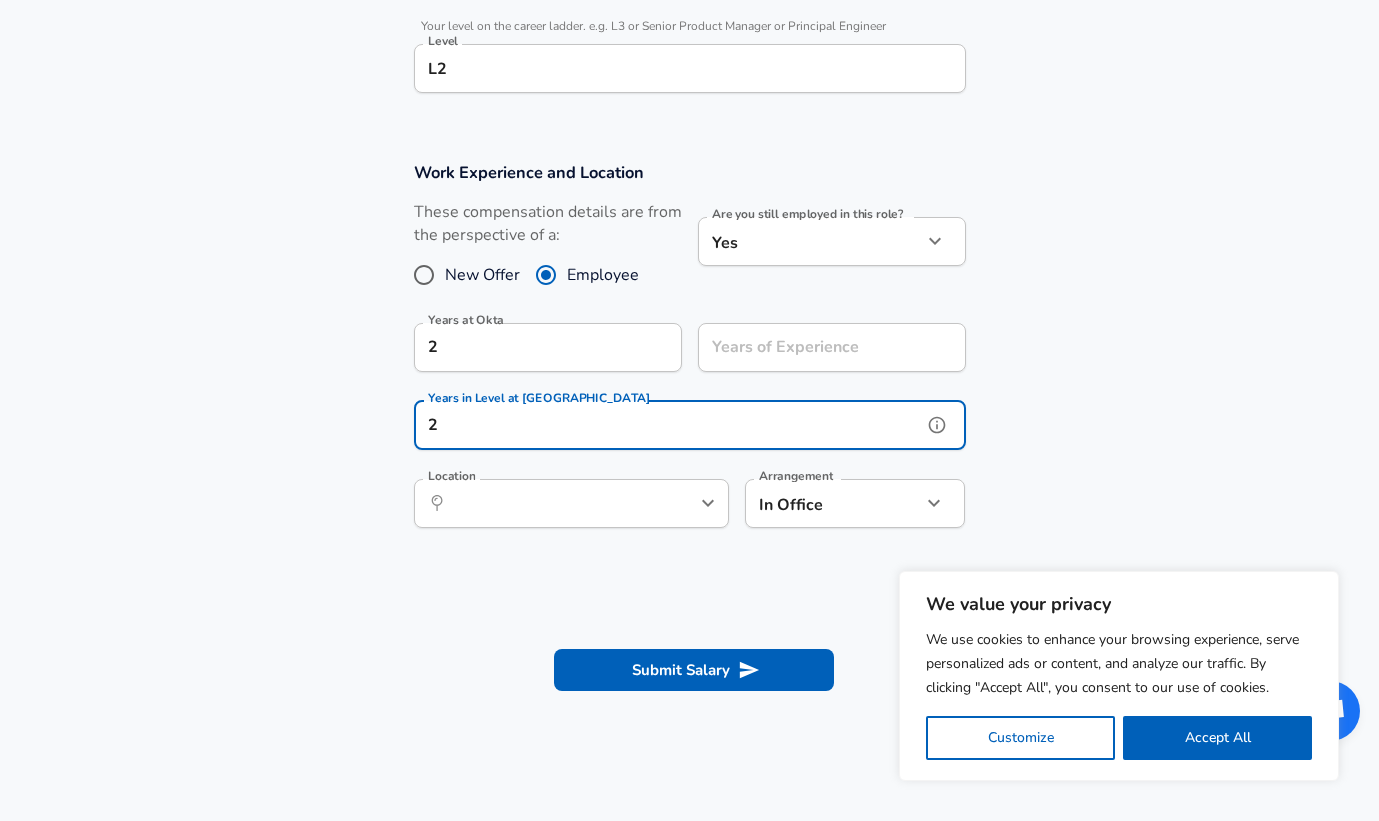type on "2" 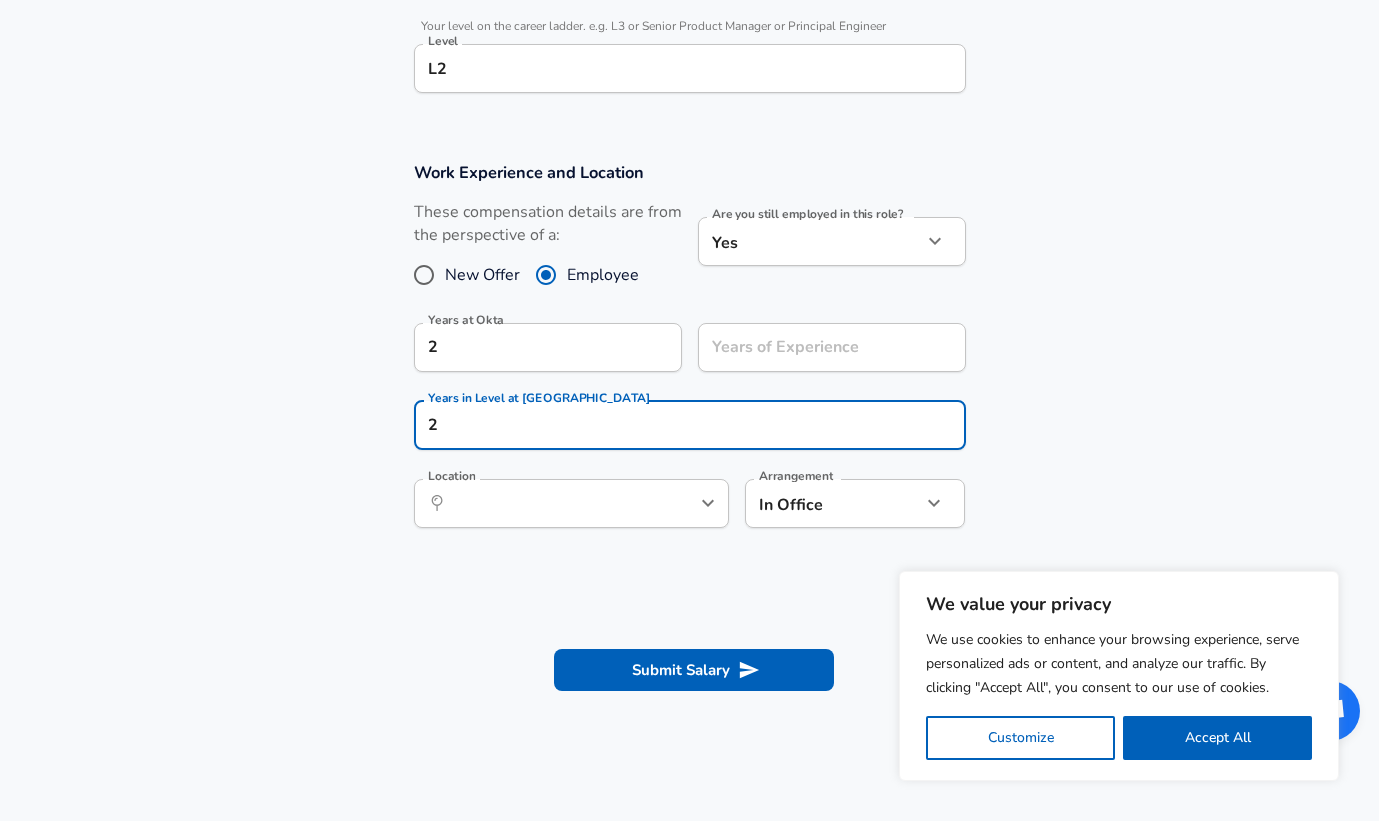 click at bounding box center [689, 592] 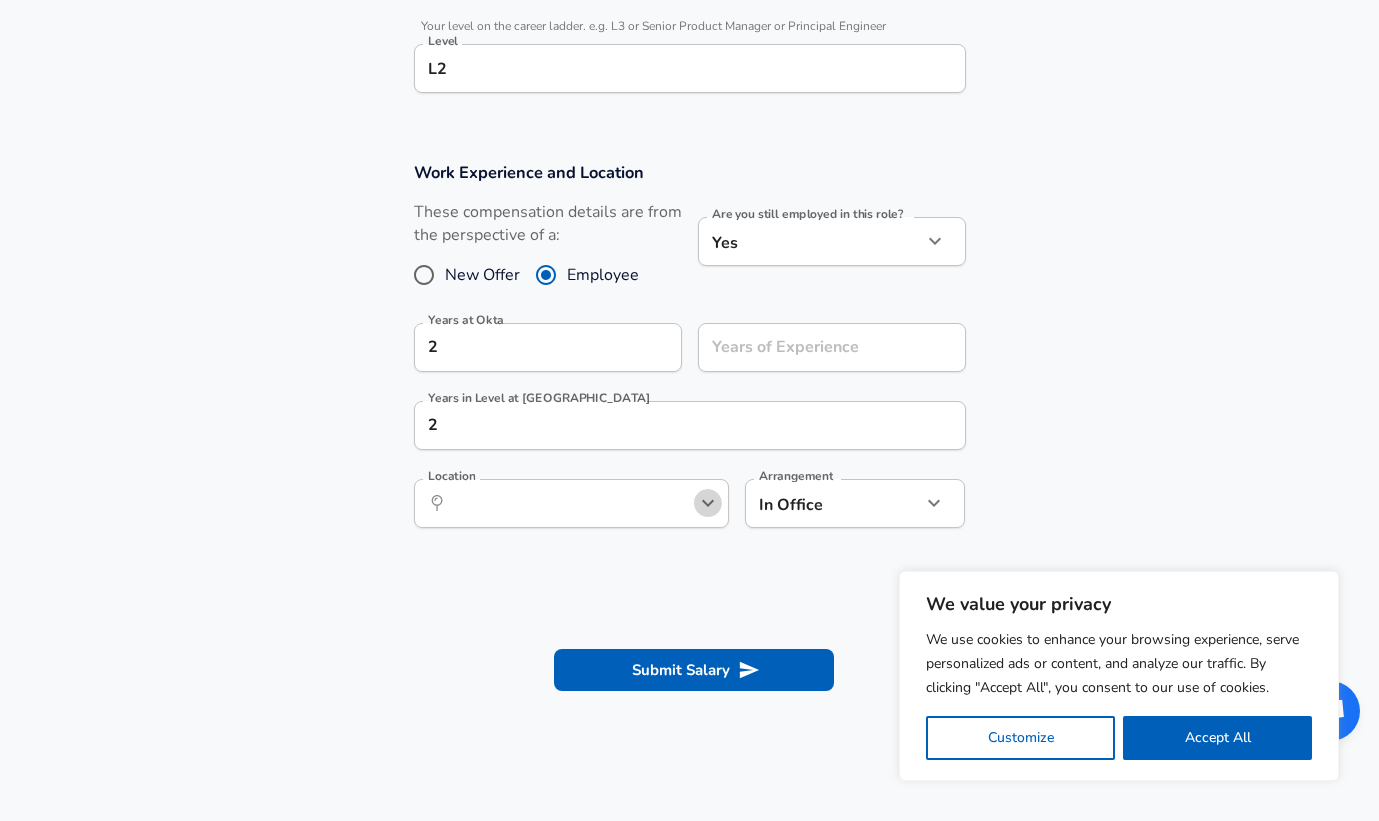 click 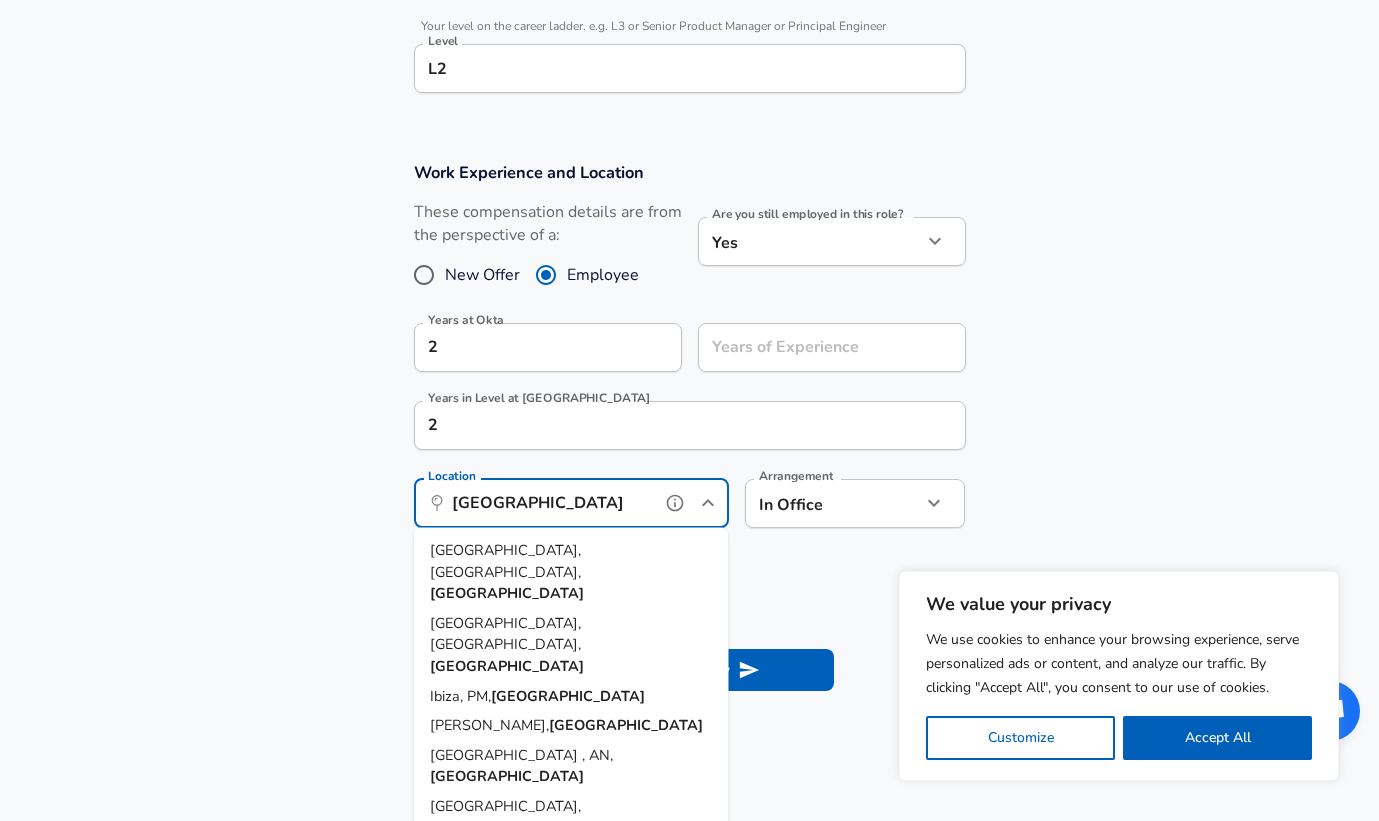 click on "[GEOGRAPHIC_DATA]" at bounding box center (507, 593) 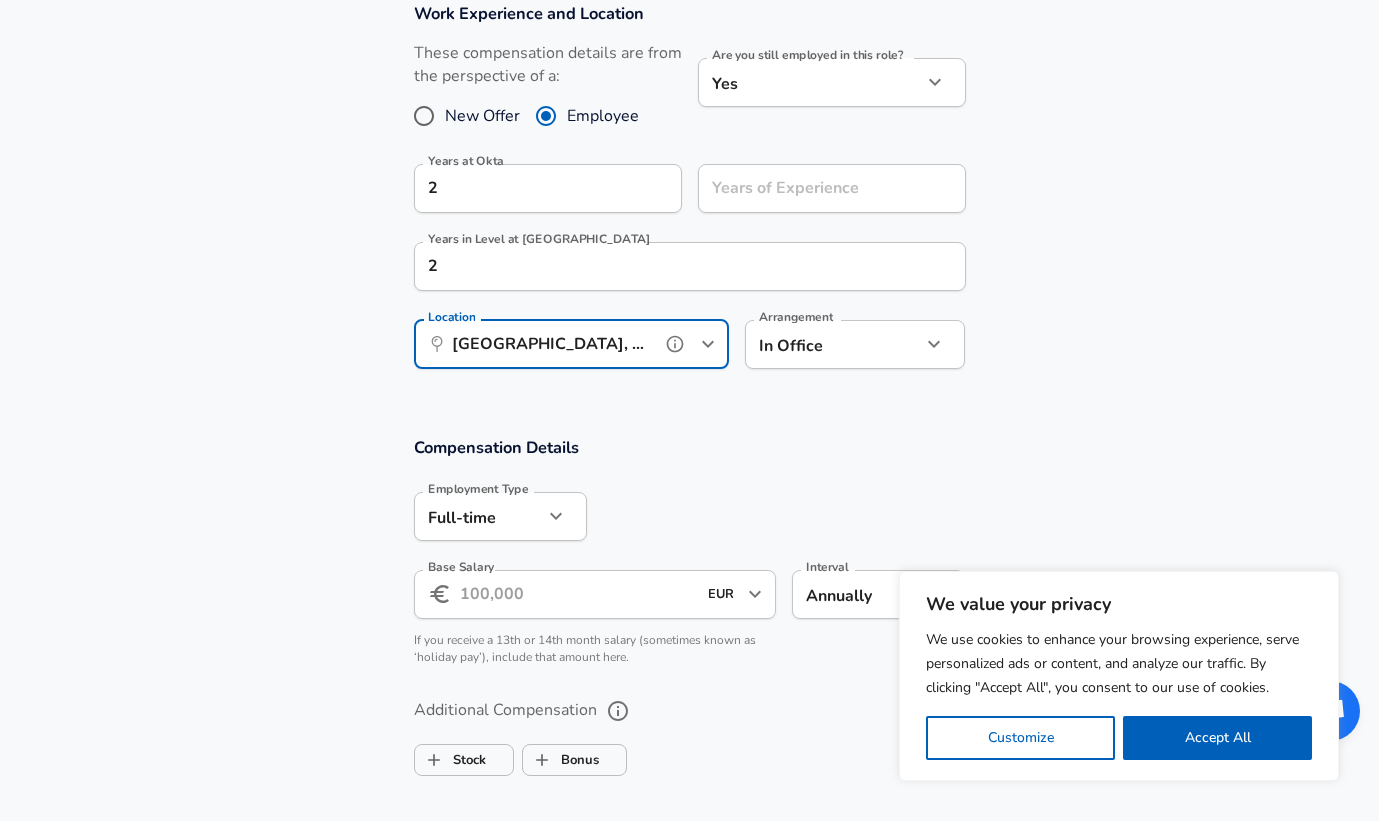 scroll, scrollTop: 1027, scrollLeft: 0, axis: vertical 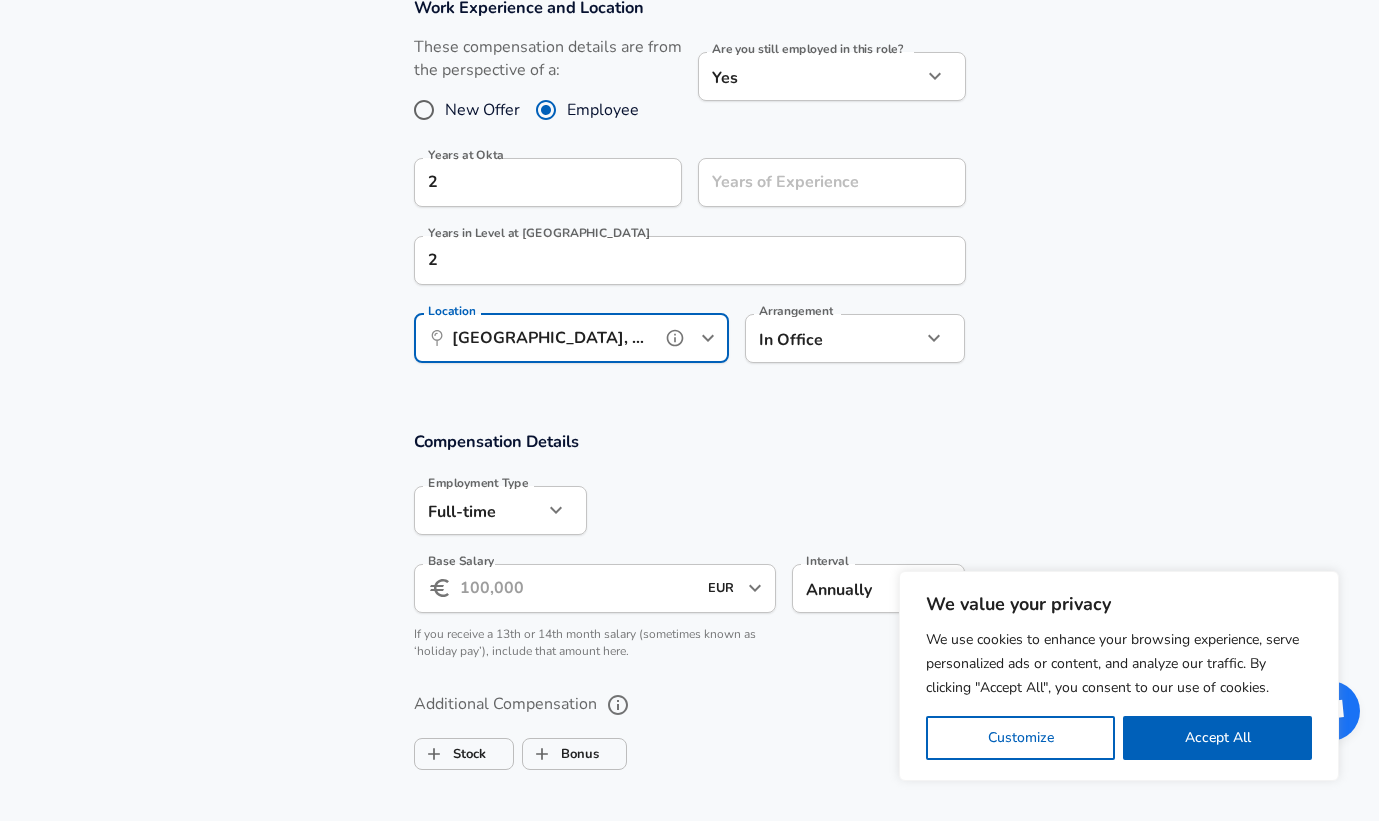 type on "[GEOGRAPHIC_DATA], [GEOGRAPHIC_DATA], [GEOGRAPHIC_DATA]" 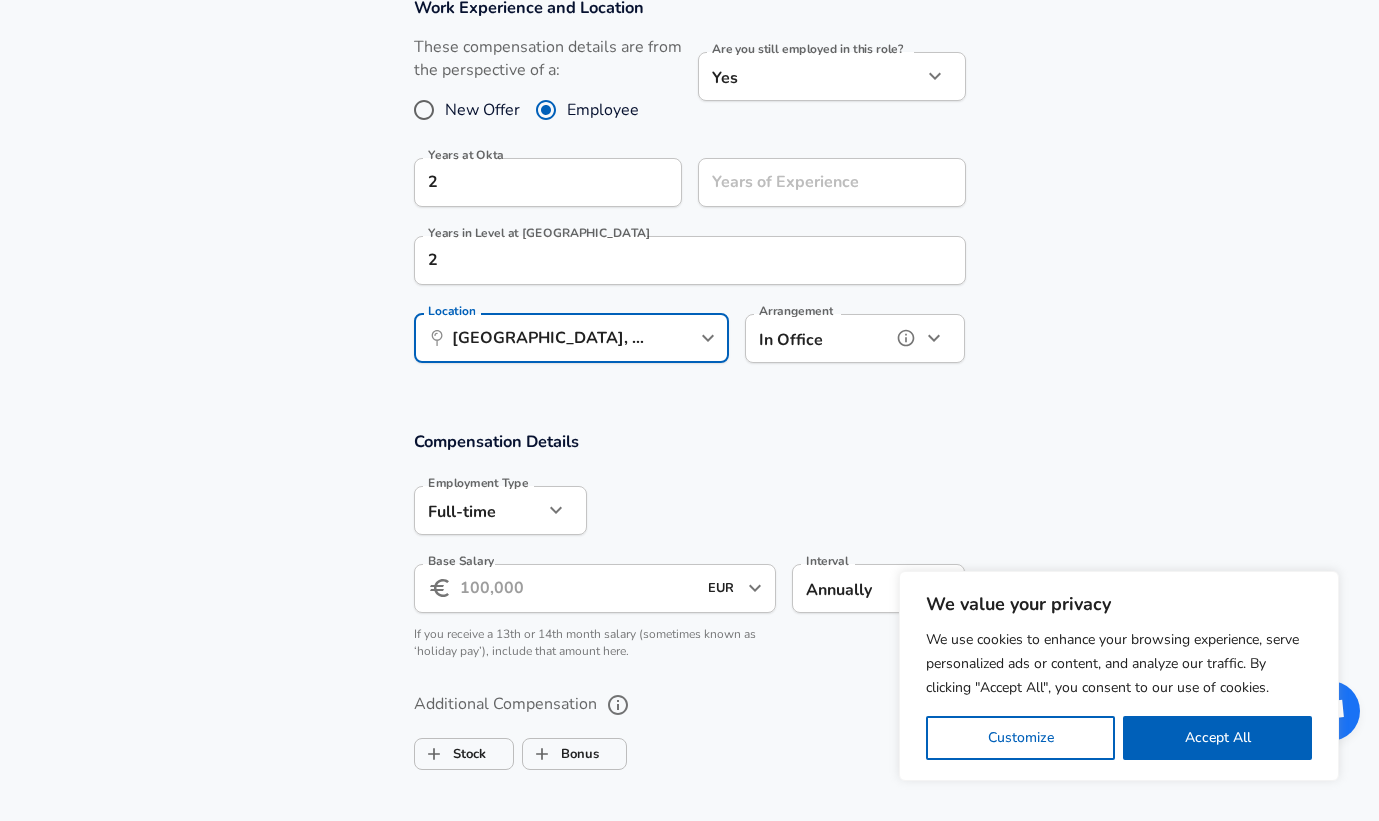 click 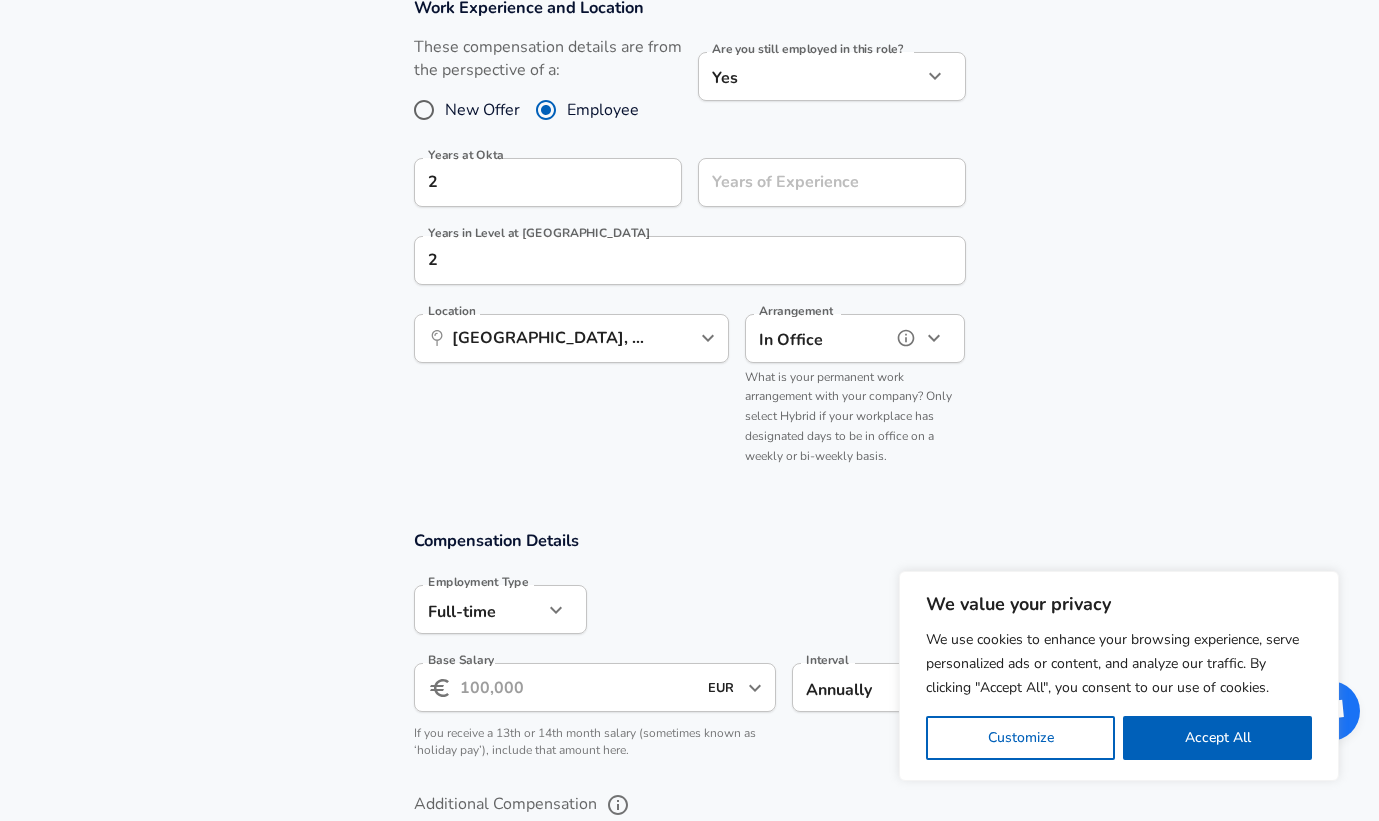 click 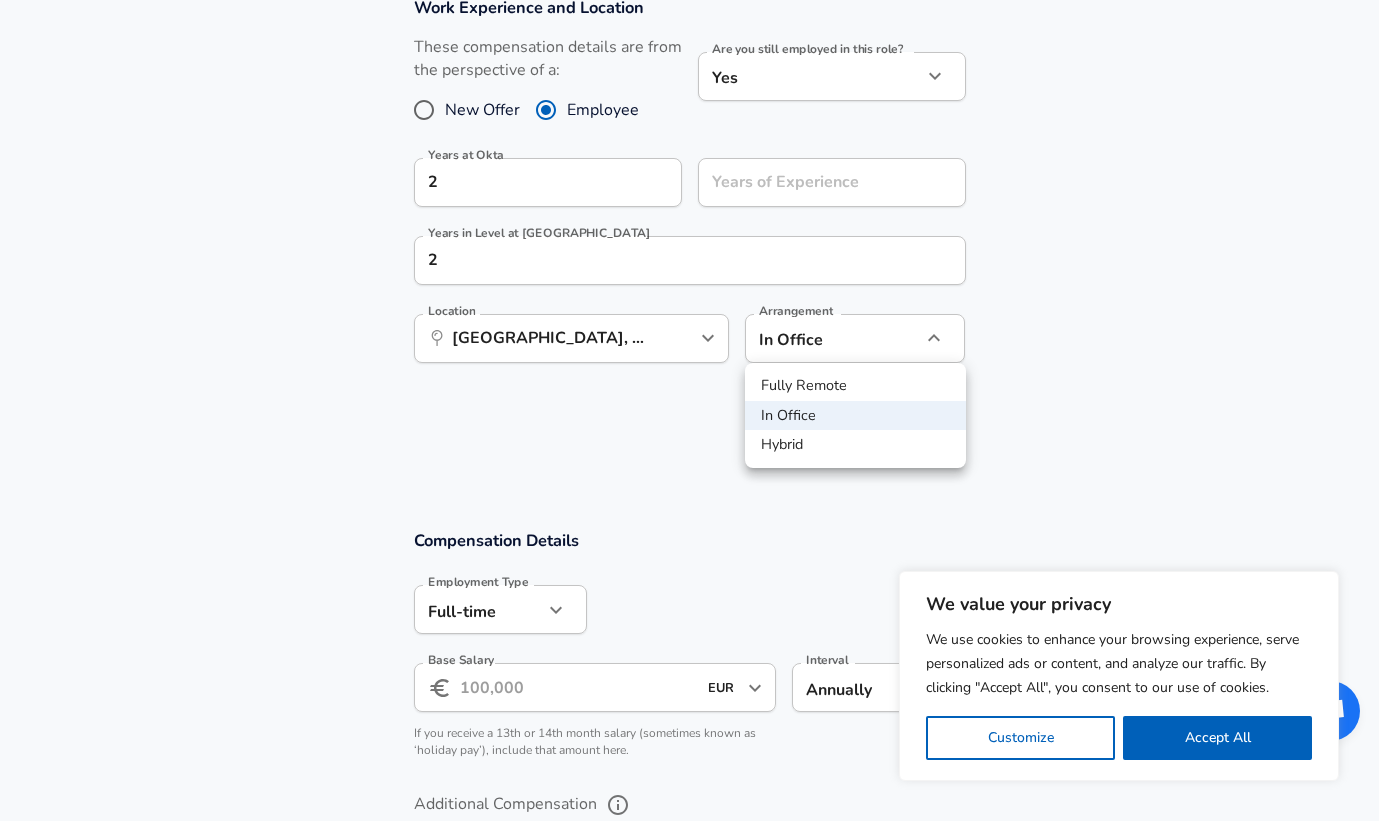 click on "Fully Remote" at bounding box center (855, 386) 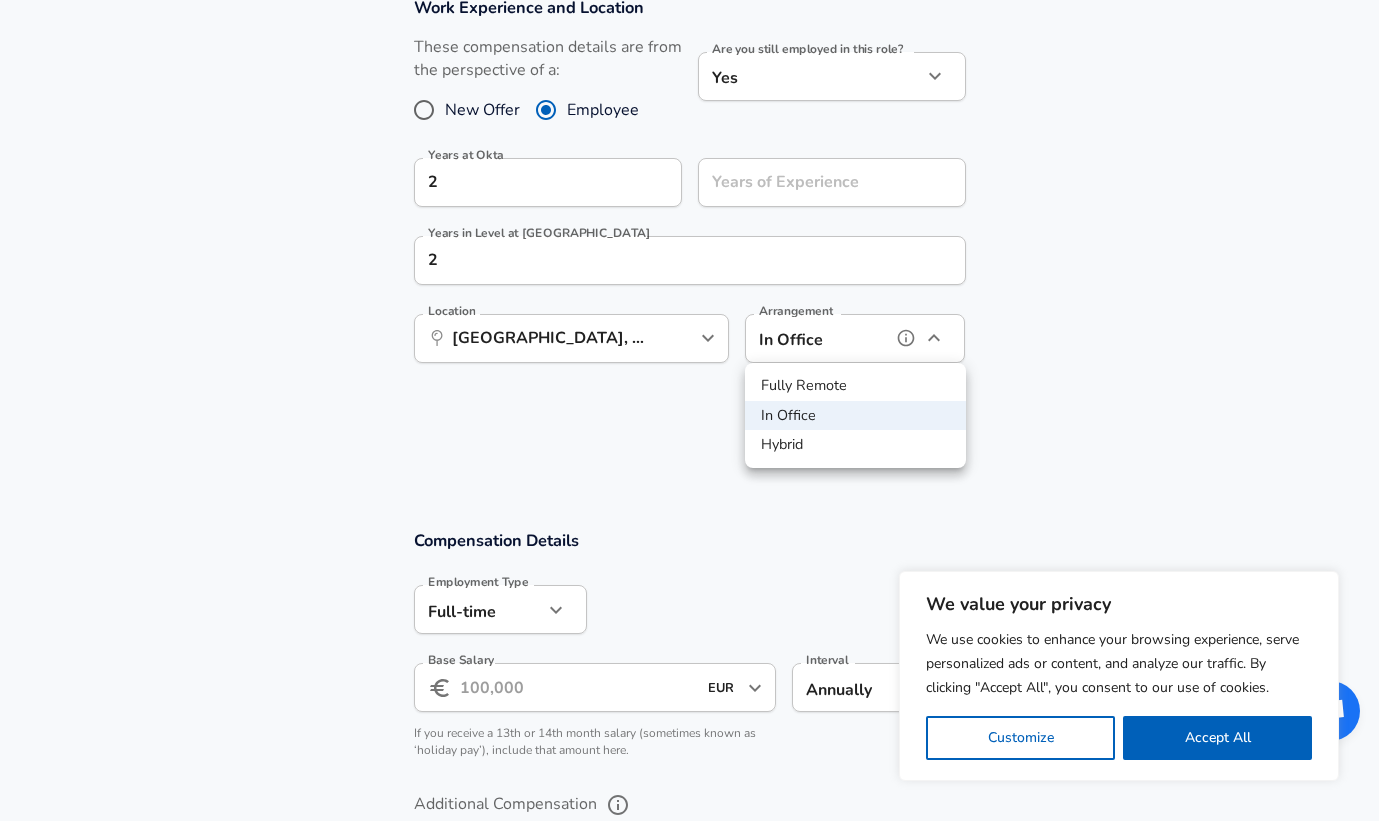 type on "remote" 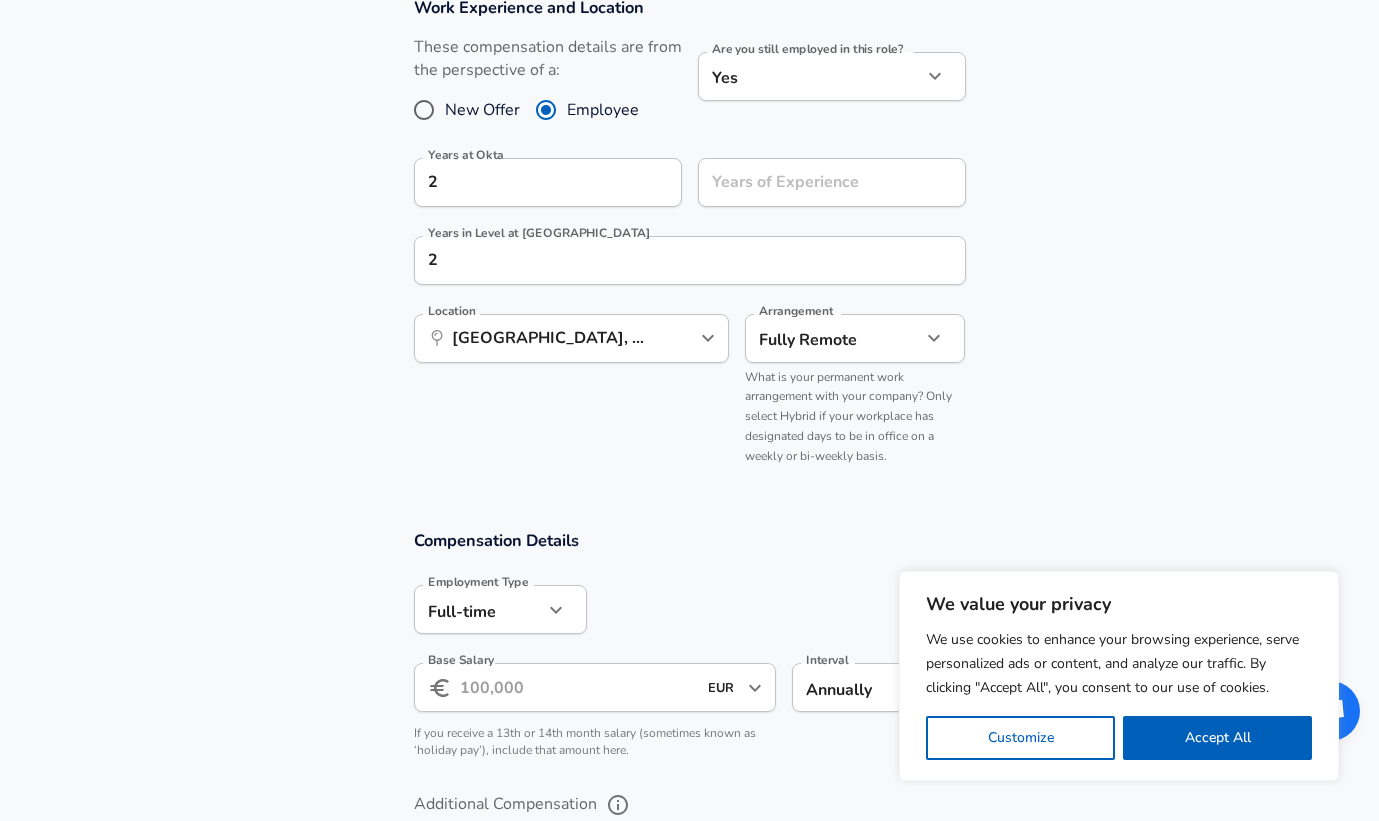 click on "Compensation Details" at bounding box center (690, 540) 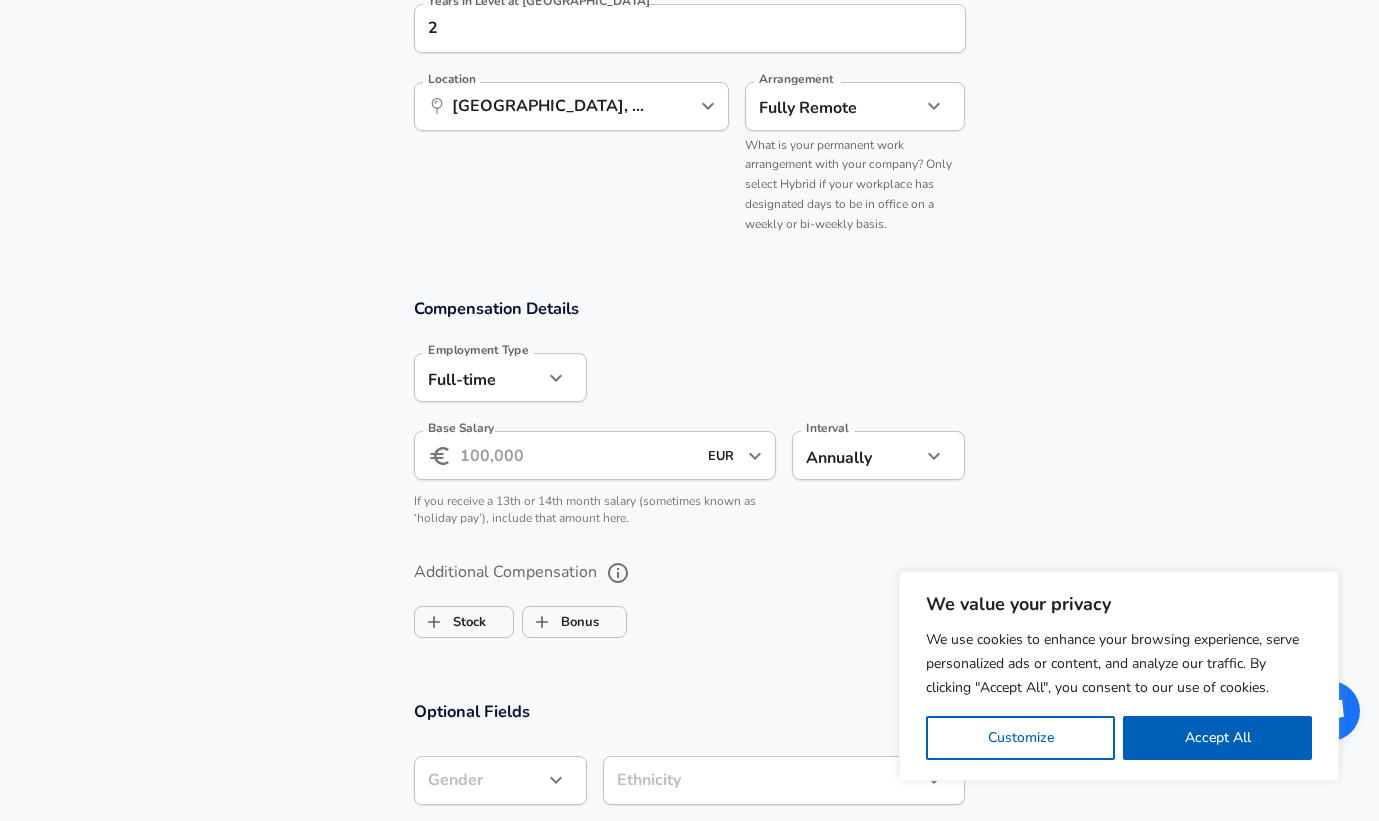 scroll, scrollTop: 1299, scrollLeft: 0, axis: vertical 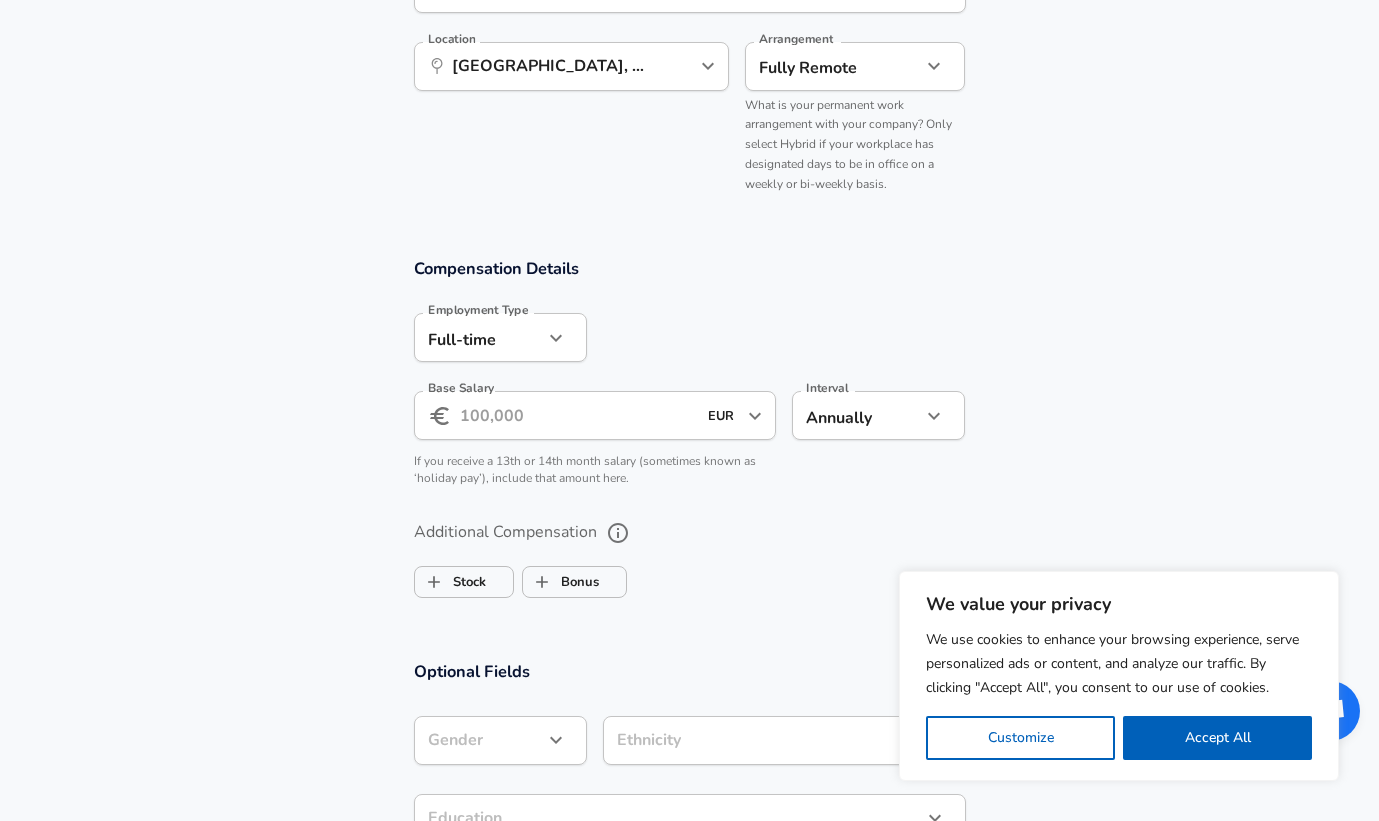 click on "Base Salary" at bounding box center [578, 415] 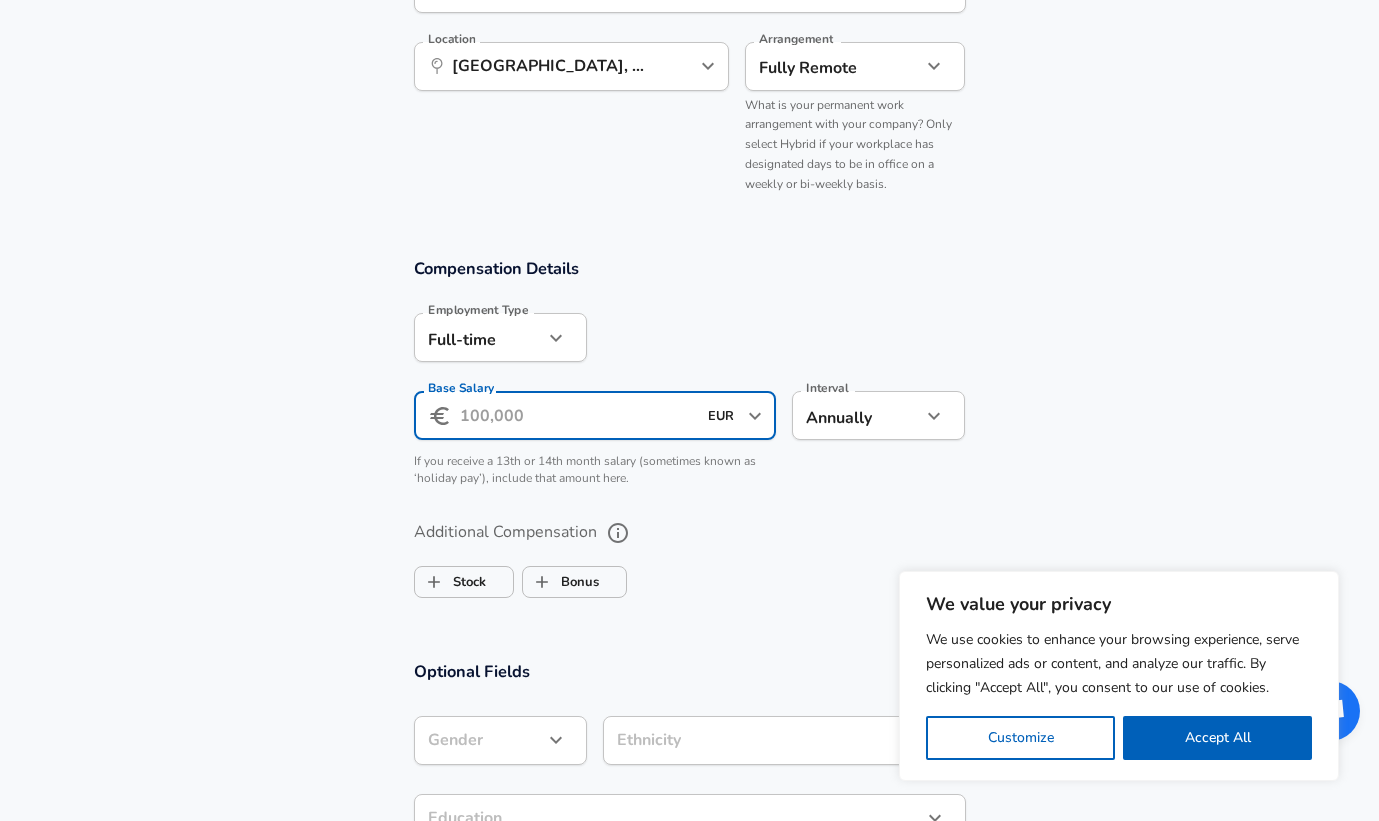 click on "Base Salary" at bounding box center [578, 415] 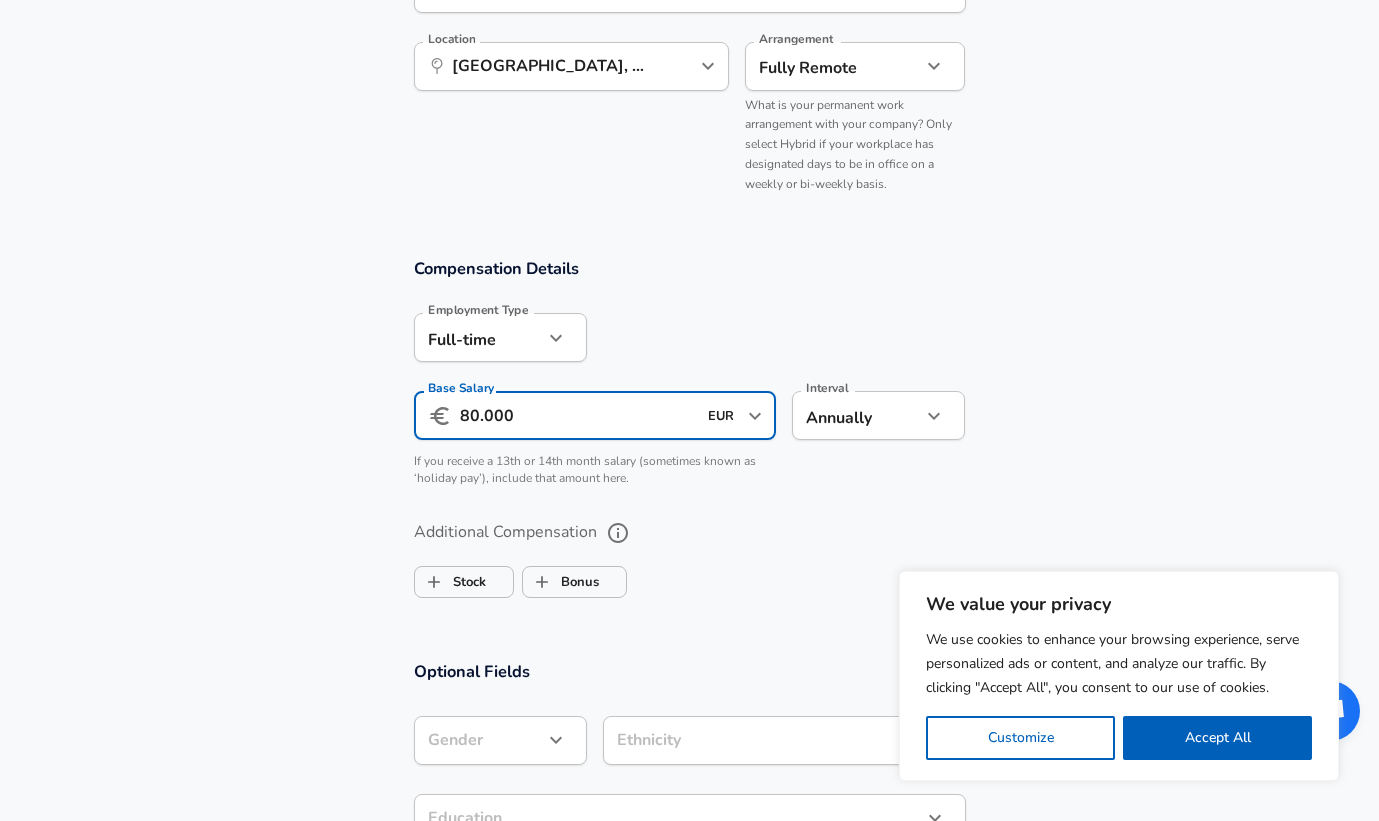 scroll, scrollTop: 0, scrollLeft: 0, axis: both 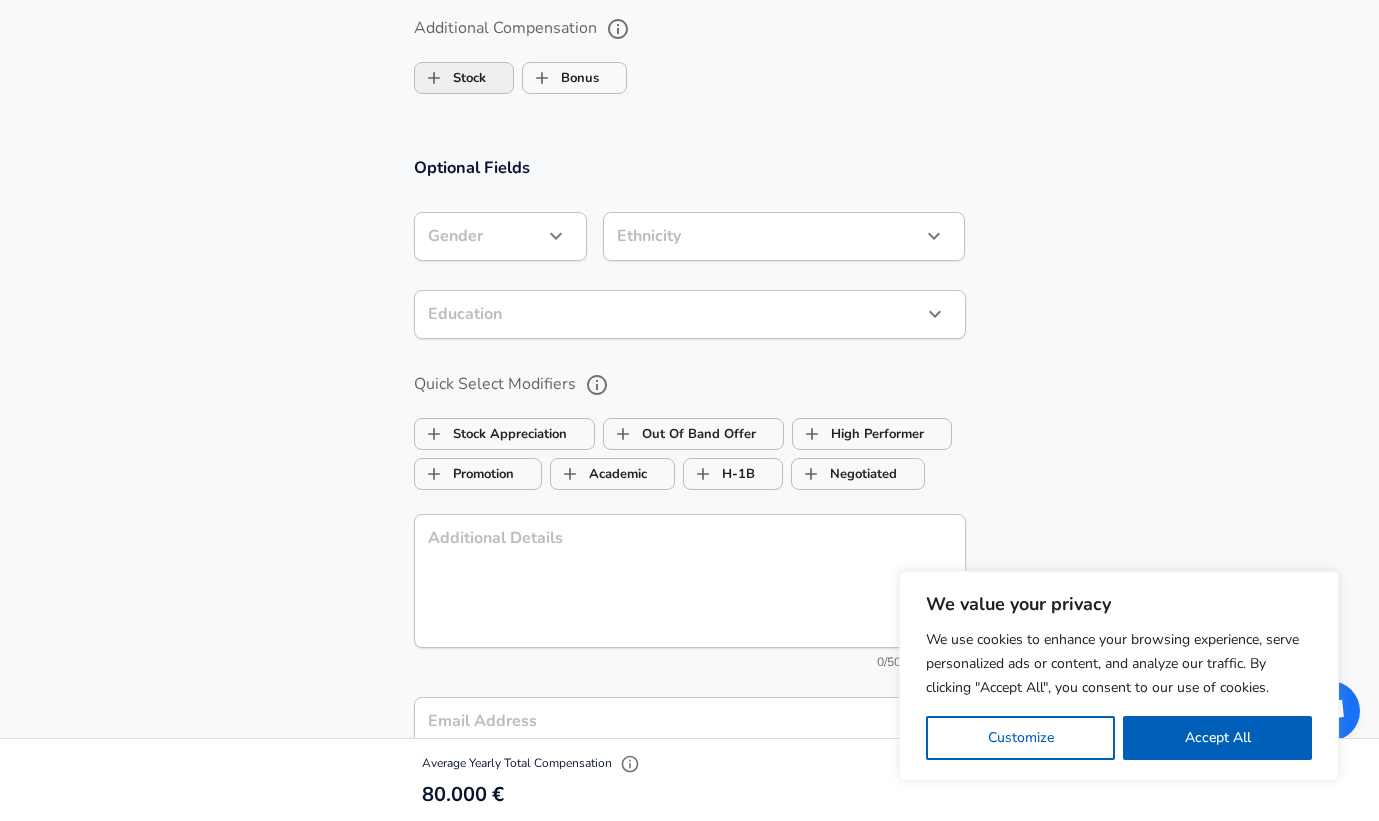 type on "80.000" 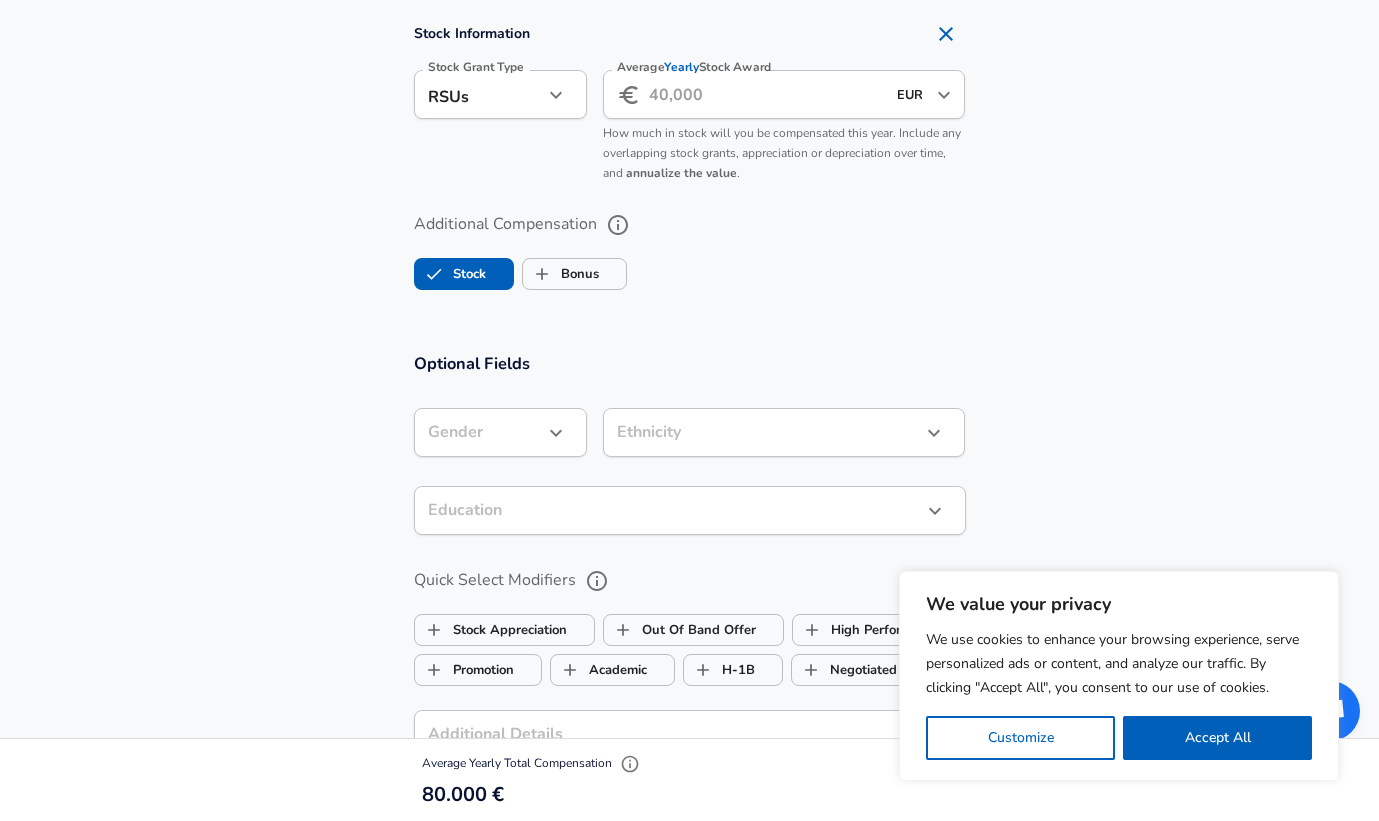 scroll, scrollTop: 0, scrollLeft: 0, axis: both 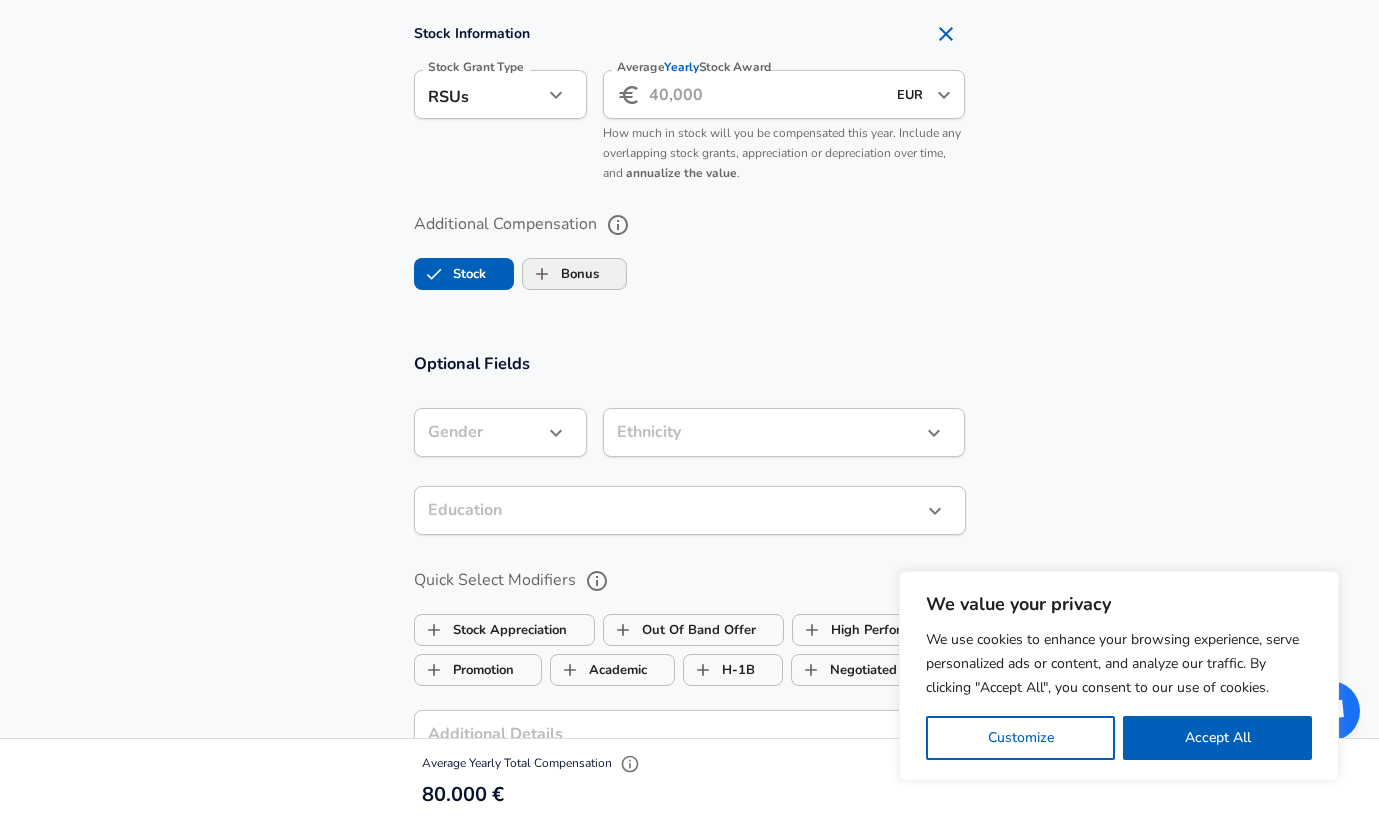 click on "Bonus" at bounding box center (561, 274) 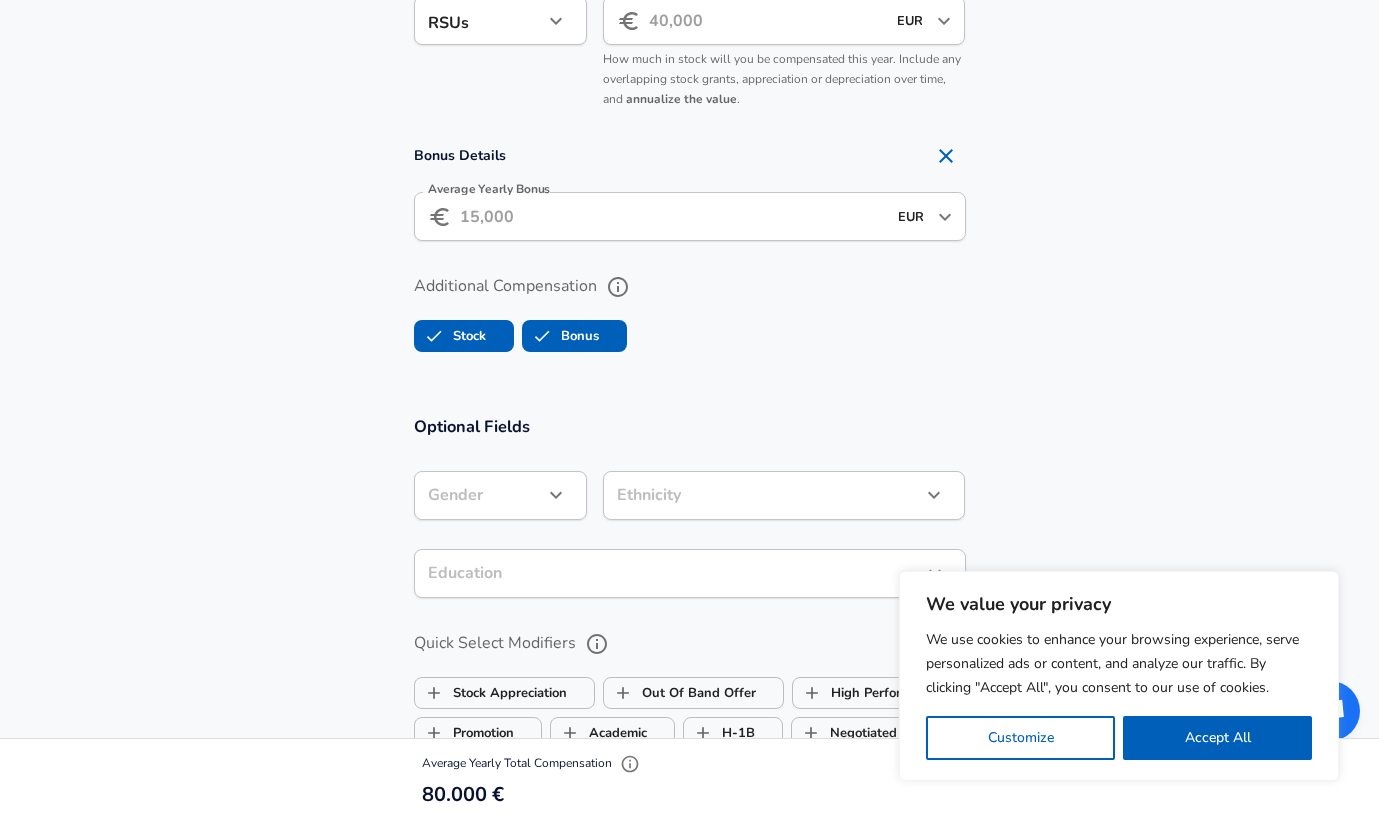 scroll, scrollTop: 1890, scrollLeft: 0, axis: vertical 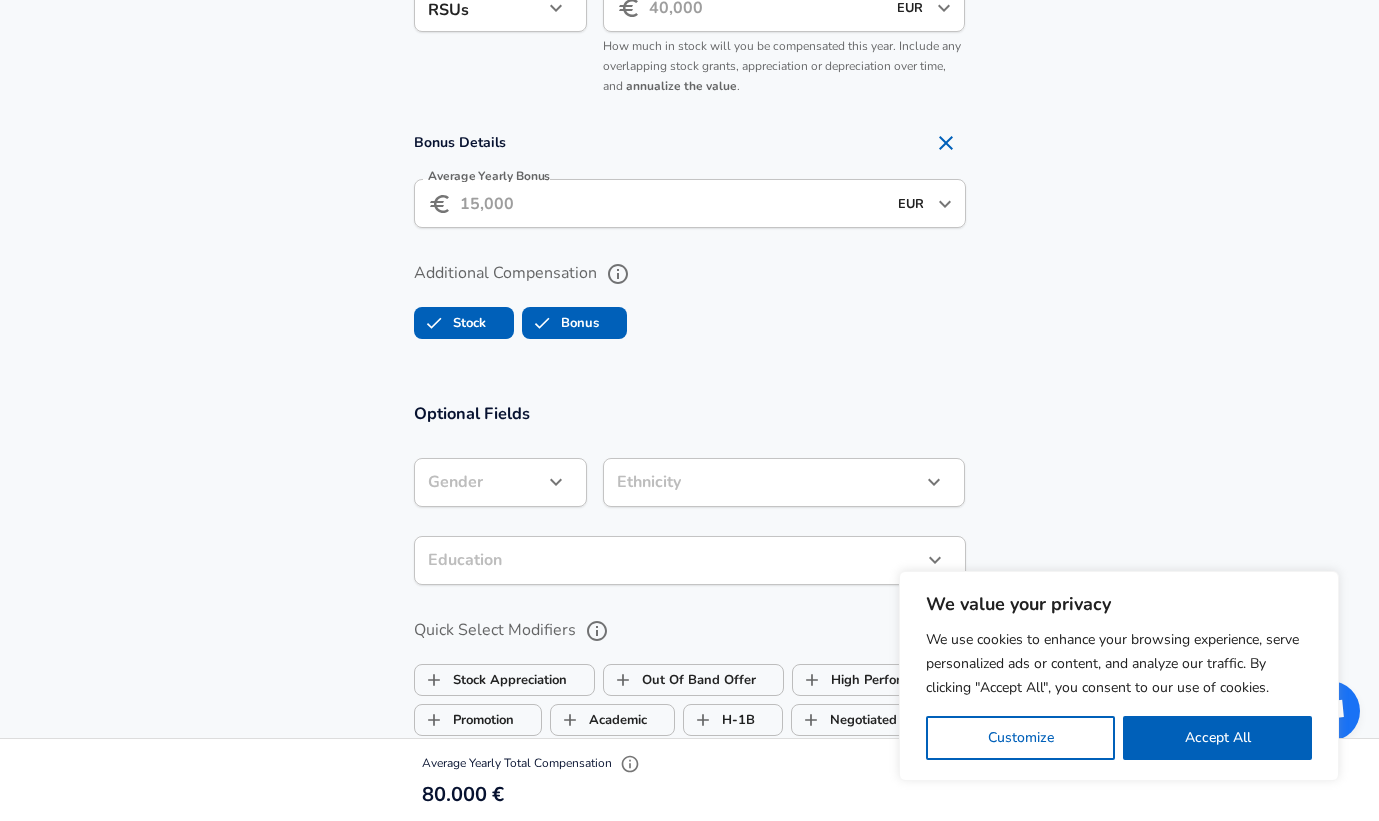 click on "Average Yearly Bonus" at bounding box center [673, 203] 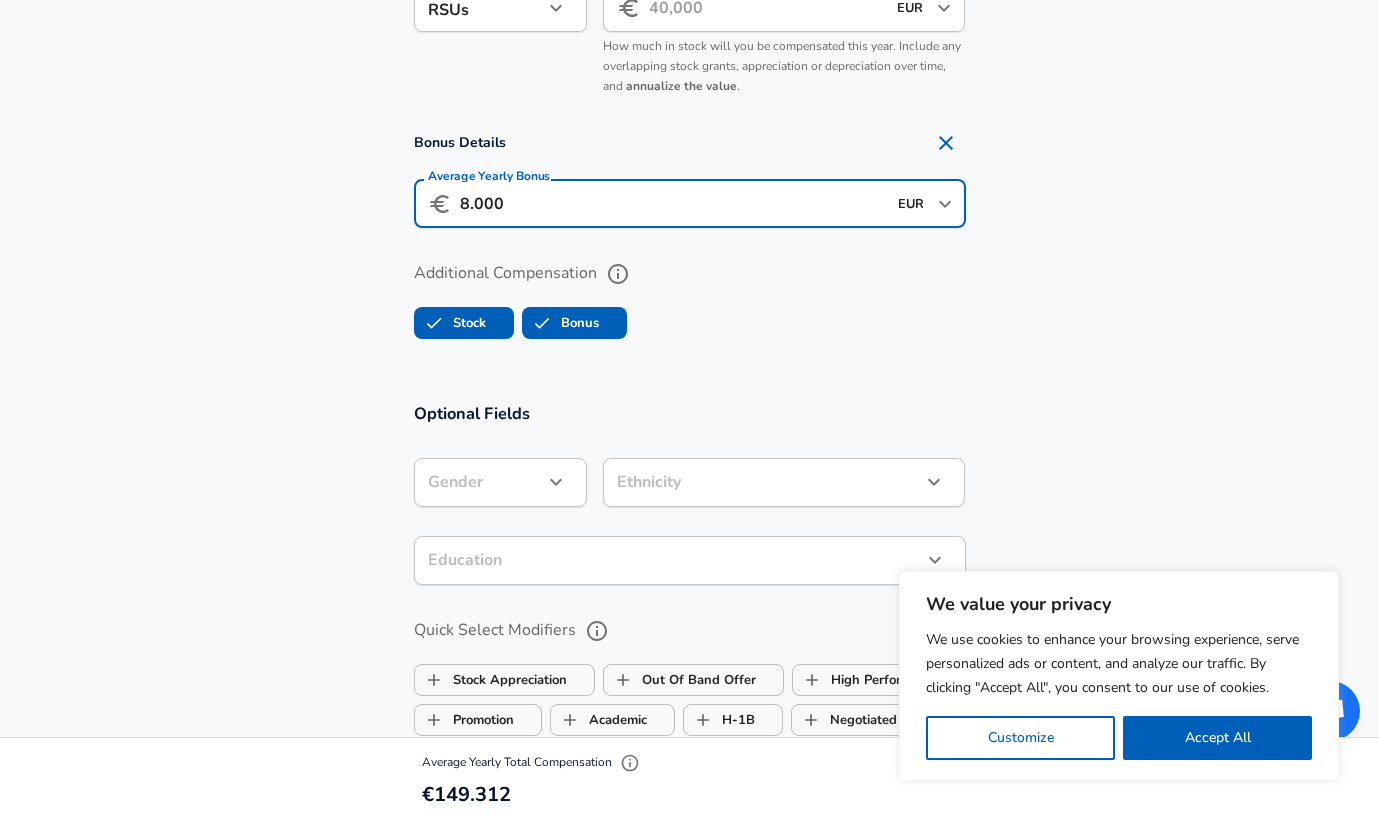 type on "8.000" 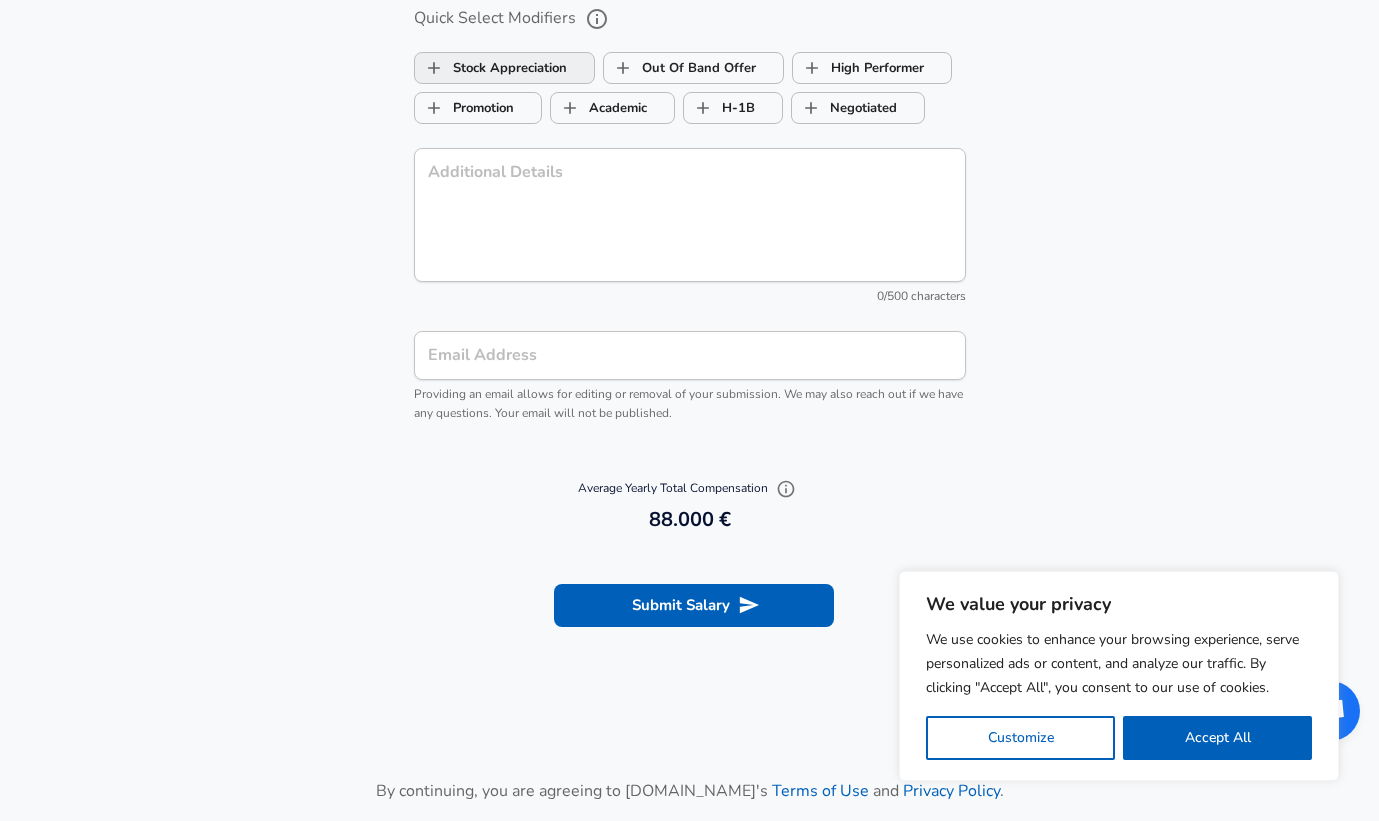 scroll, scrollTop: 2547, scrollLeft: 0, axis: vertical 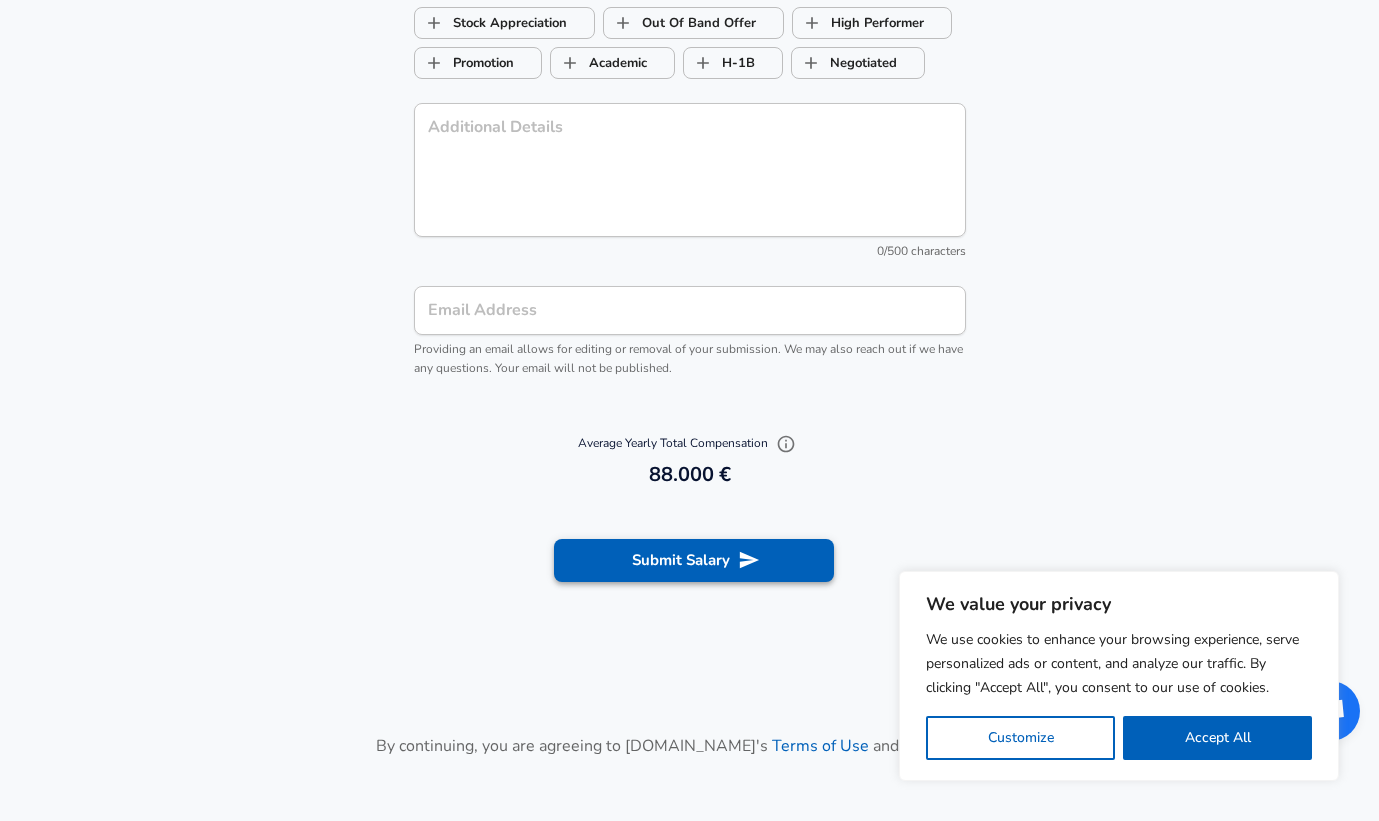 click on "Submit Salary" at bounding box center [694, 560] 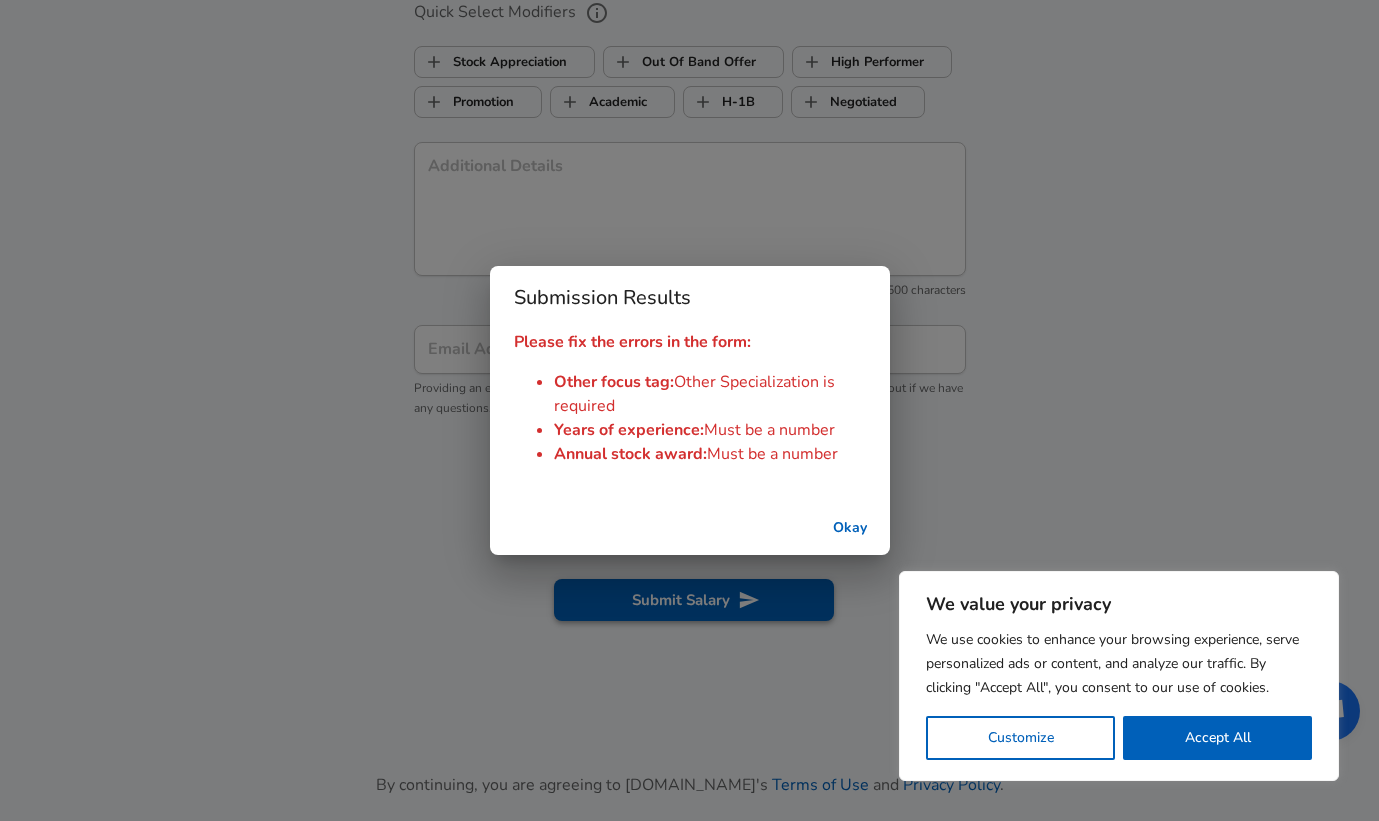 scroll, scrollTop: 2586, scrollLeft: 0, axis: vertical 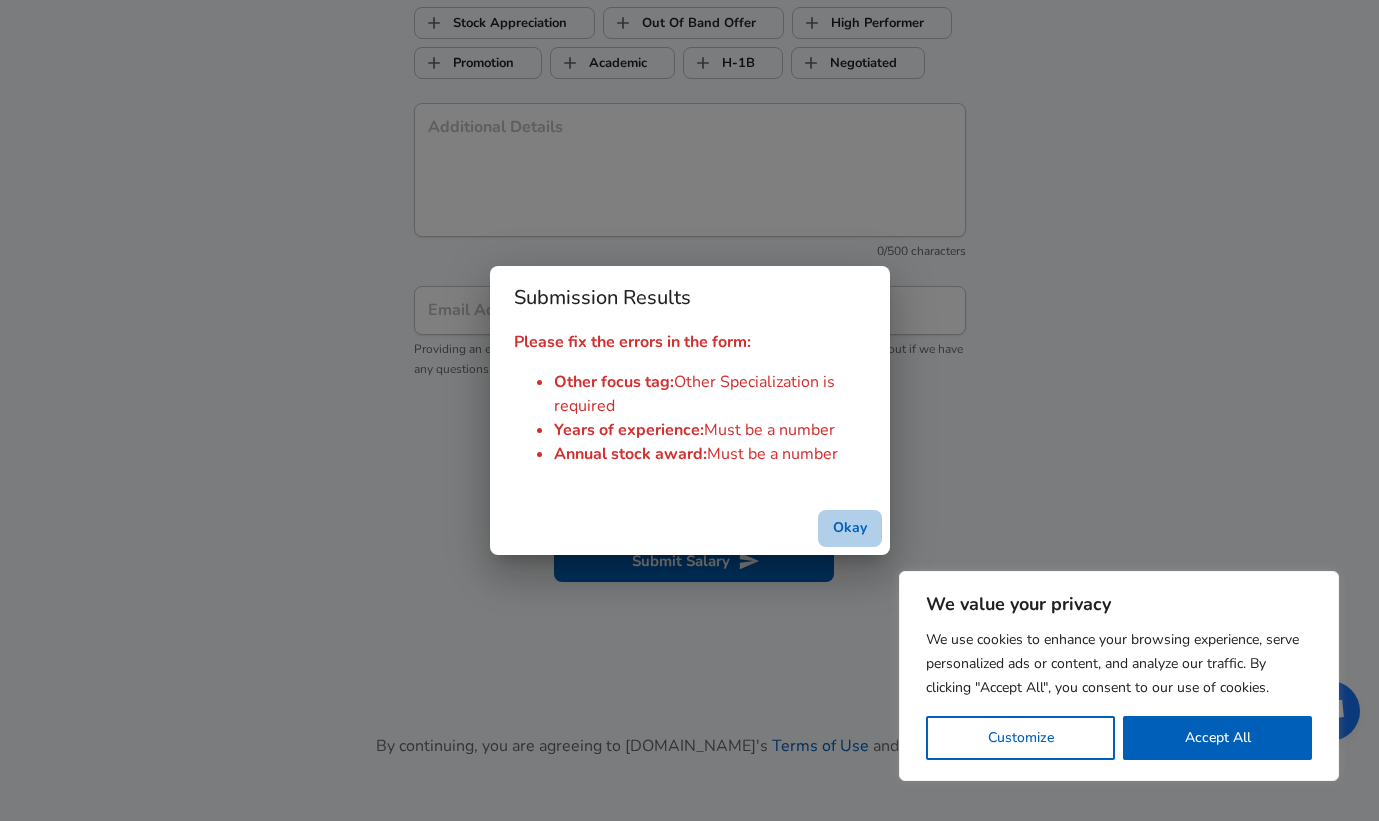 click on "Okay" at bounding box center (850, 528) 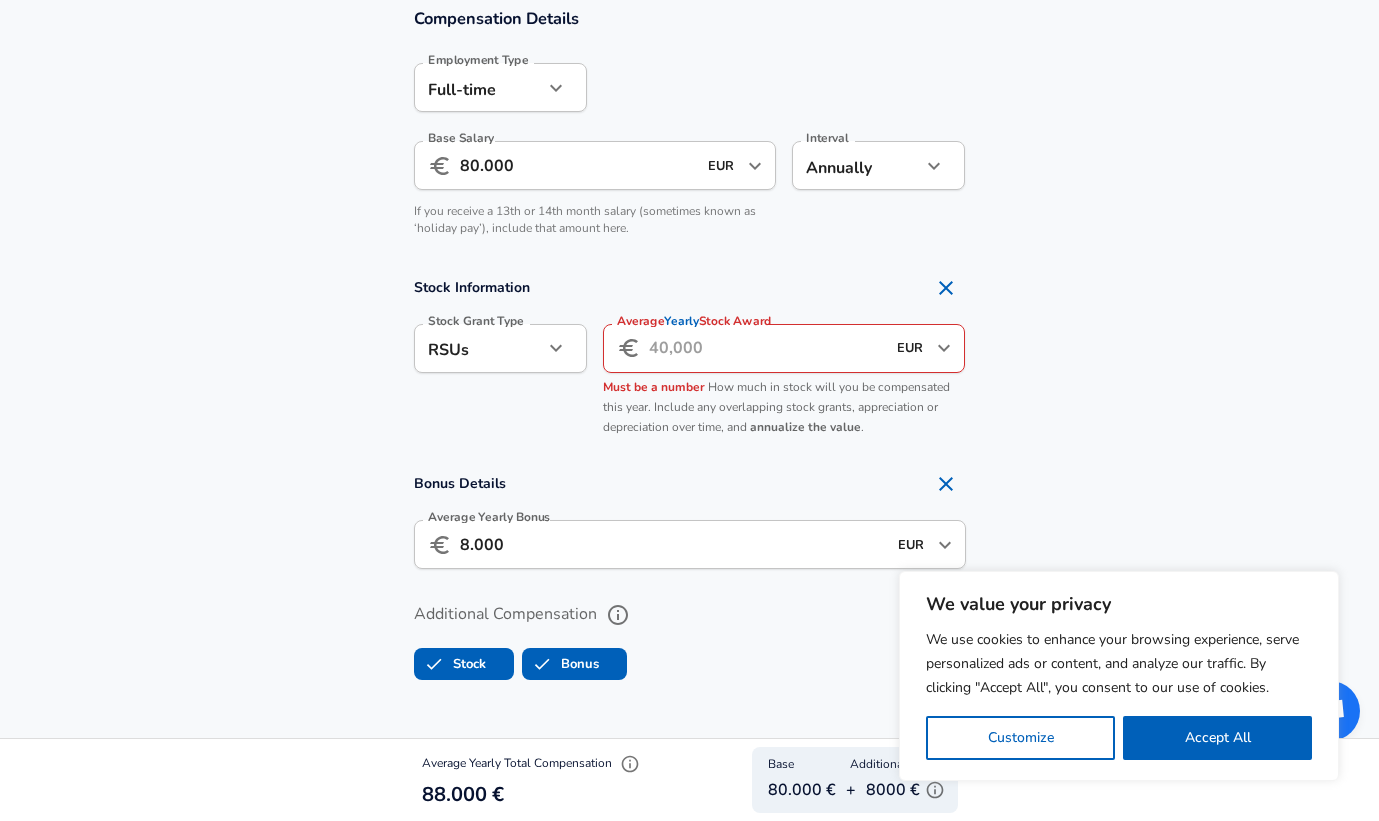 scroll, scrollTop: 1587, scrollLeft: 0, axis: vertical 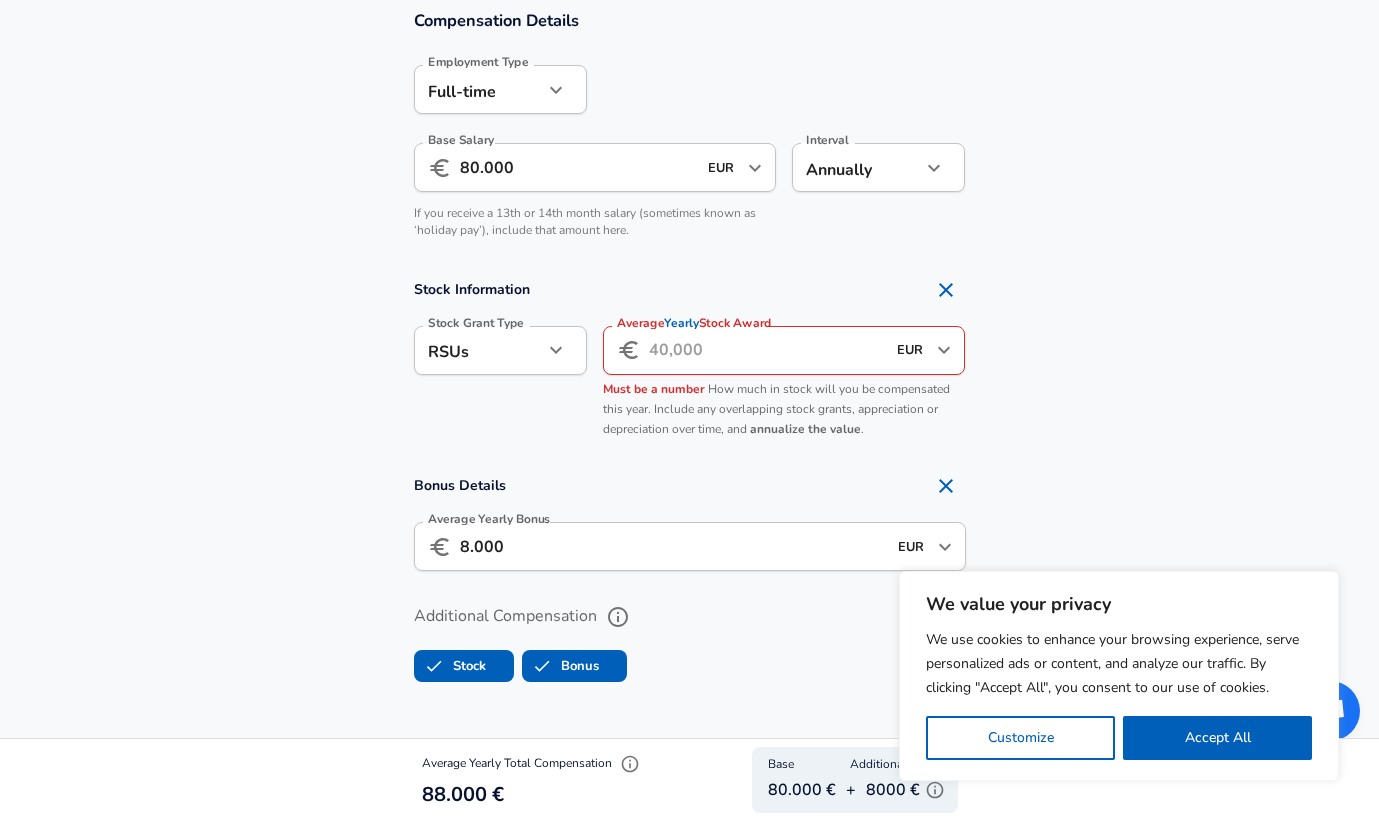 click on "Average  Yearly  Stock Award" at bounding box center [767, 350] 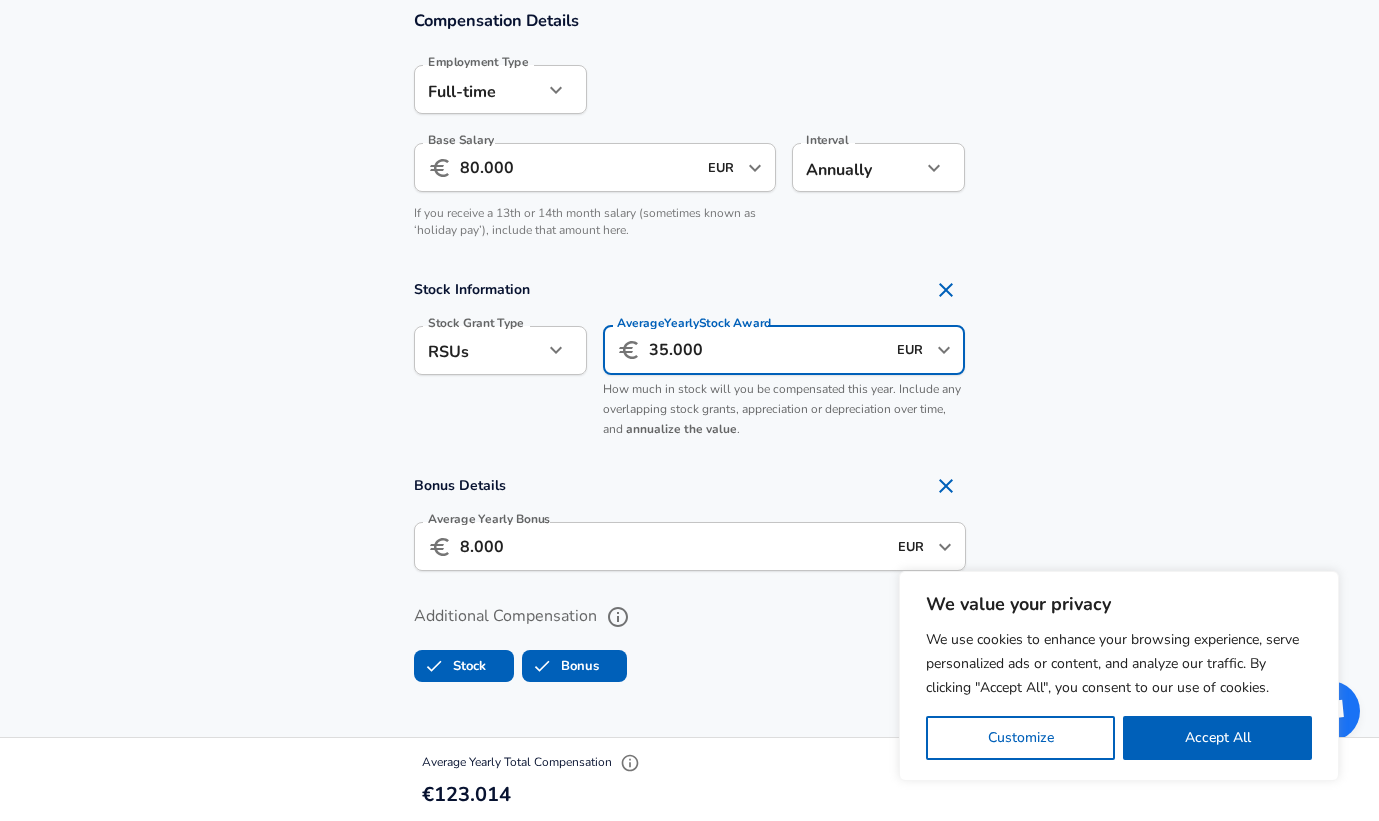 type on "35.000" 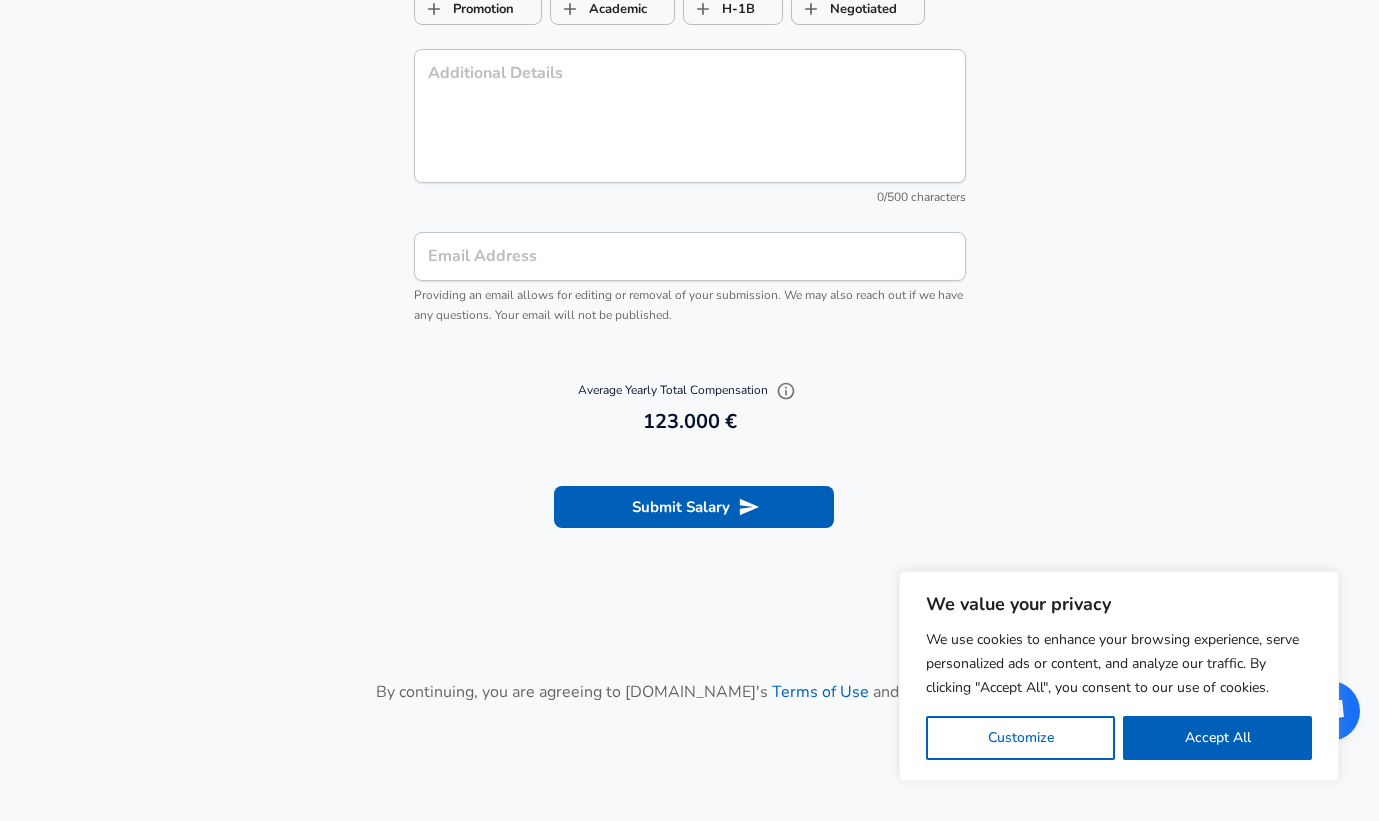 scroll, scrollTop: 2642, scrollLeft: 0, axis: vertical 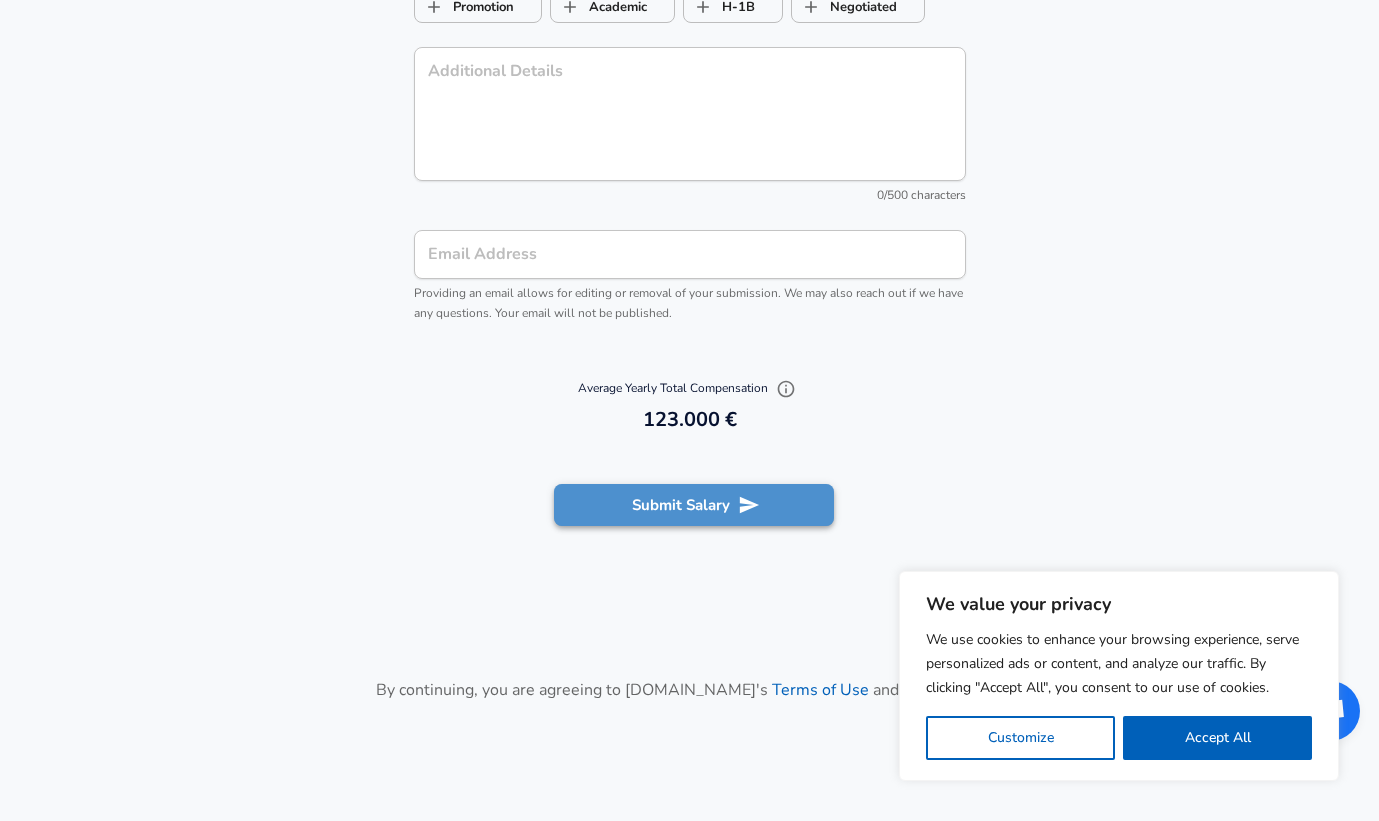 click 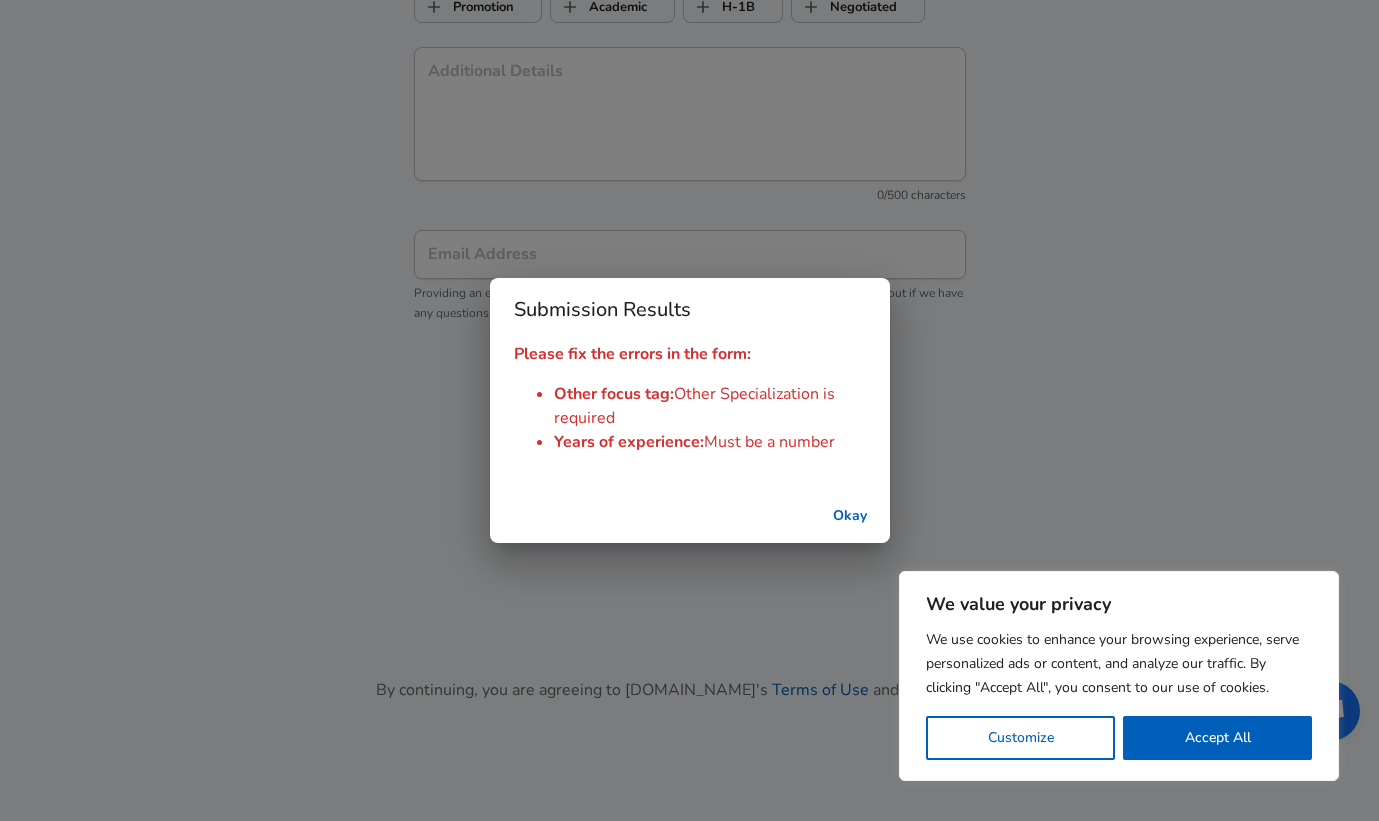 click on "Okay" at bounding box center (850, 516) 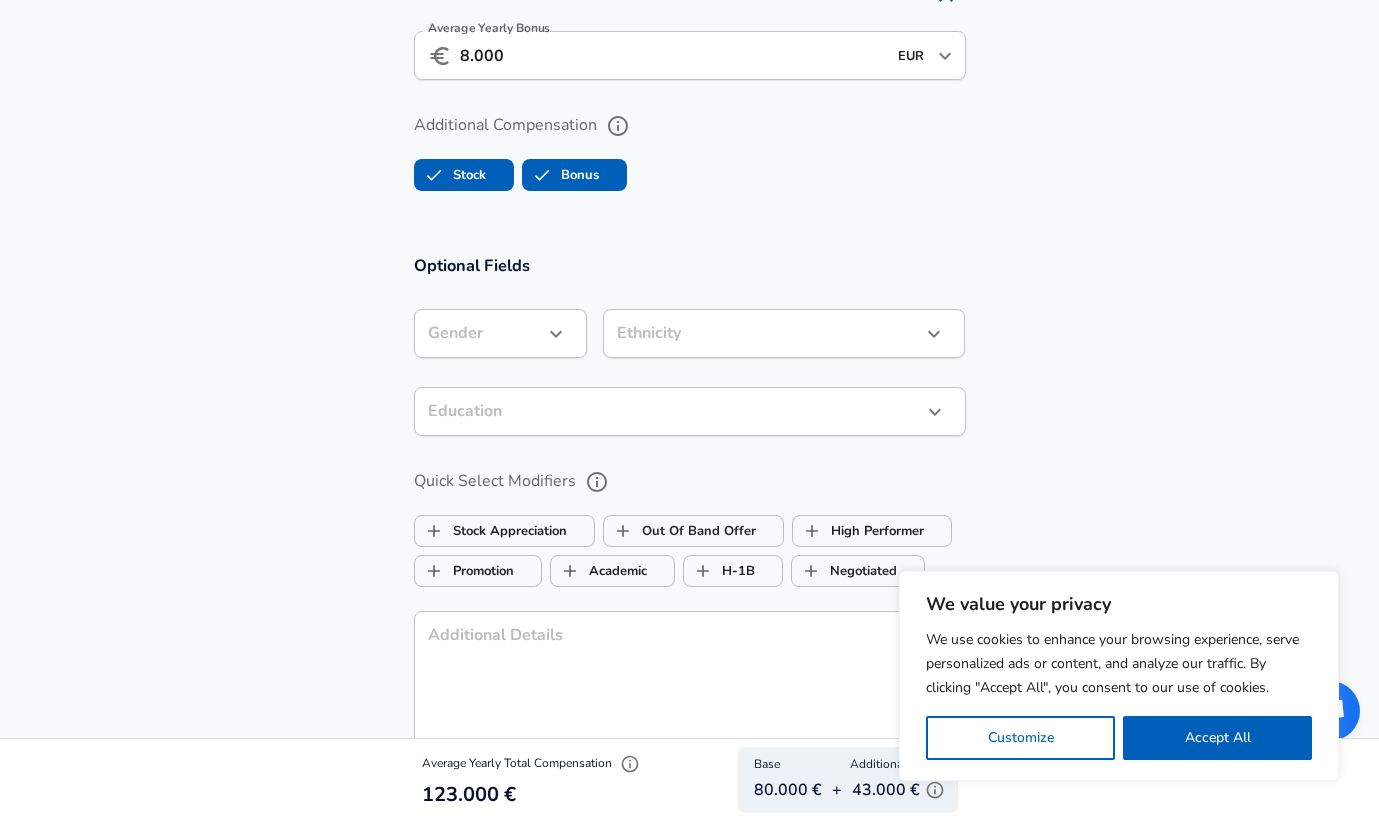 scroll, scrollTop: 2085, scrollLeft: 0, axis: vertical 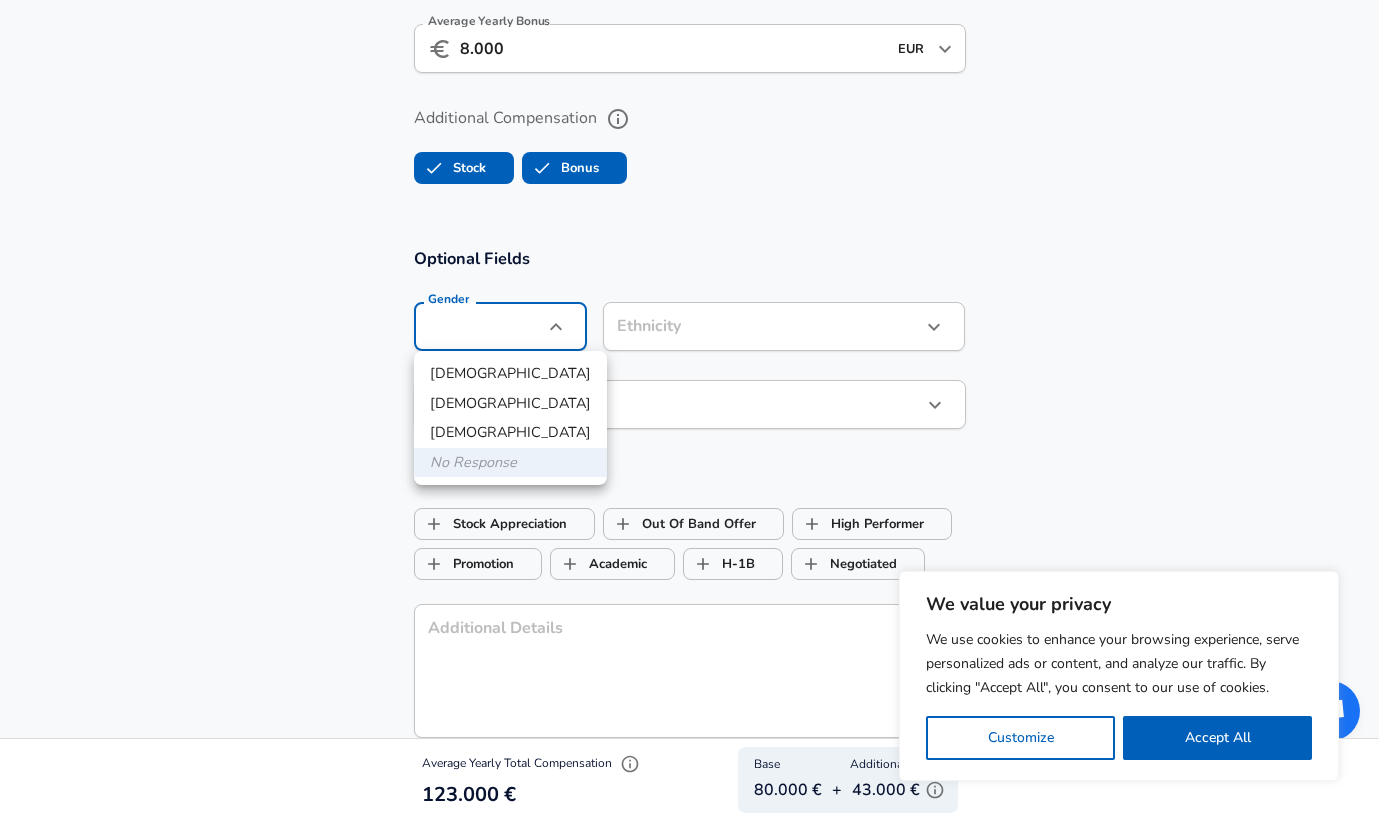 click on "We value your privacy We use cookies to enhance your browsing experience, serve personalized ads or content, and analyze our traffic. By clicking "Accept All", you consent to our use of cookies. Customize    Accept All   Customize Consent Preferences   We use cookies to help you navigate efficiently and perform certain functions. You will find detailed information about all cookies under each consent category below. The cookies that are categorized as "Necessary" are stored on your browser as they are essential for enabling the basic functionalities of the site. ...  Show more Necessary Always Active Necessary cookies are required to enable the basic features of this site, such as providing secure log-in or adjusting your consent preferences. These cookies do not store any personally identifiable data. Cookie _GRECAPTCHA Duration 5 months 27 days Description Google Recaptcha service sets this cookie to identify bots to protect the website against malicious spam attacks. Cookie __stripe_mid Duration 1 year MR" at bounding box center [689, -1675] 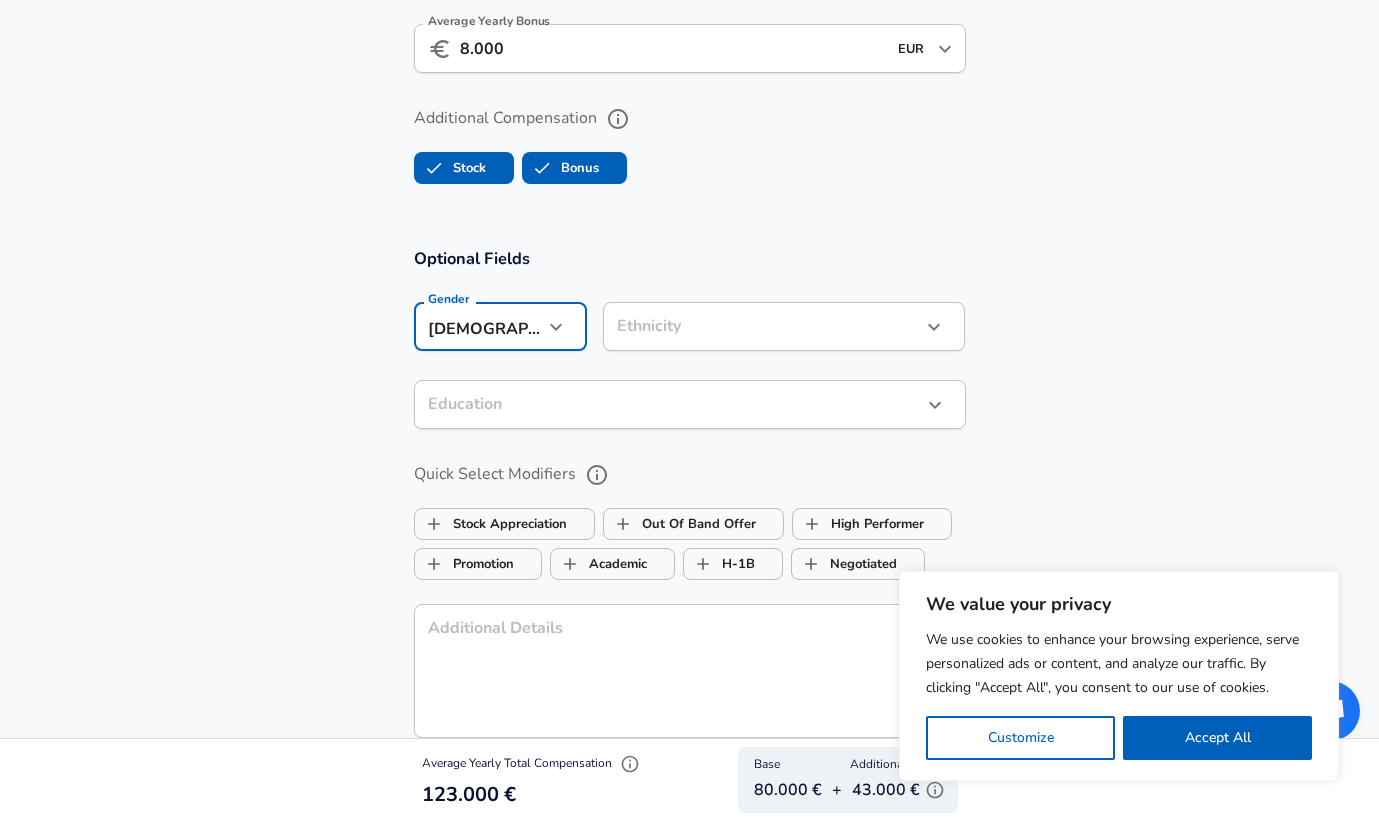 click on "Optional Fields Gender [DEMOGRAPHIC_DATA] [DEMOGRAPHIC_DATA] Gender Ethnicity ​ Ethnicity Education ​ Education Quick Select Modifiers   Stock Appreciation Out Of Band Offer High Performer Promotion Academic H-1B Negotiated Additional Details x Additional Details 0 /500 characters Email Address Email Address   Providing an email allows for editing or removal of your submission. We may also reach out if we have any questions. Your email will not be published." at bounding box center (689, 572) 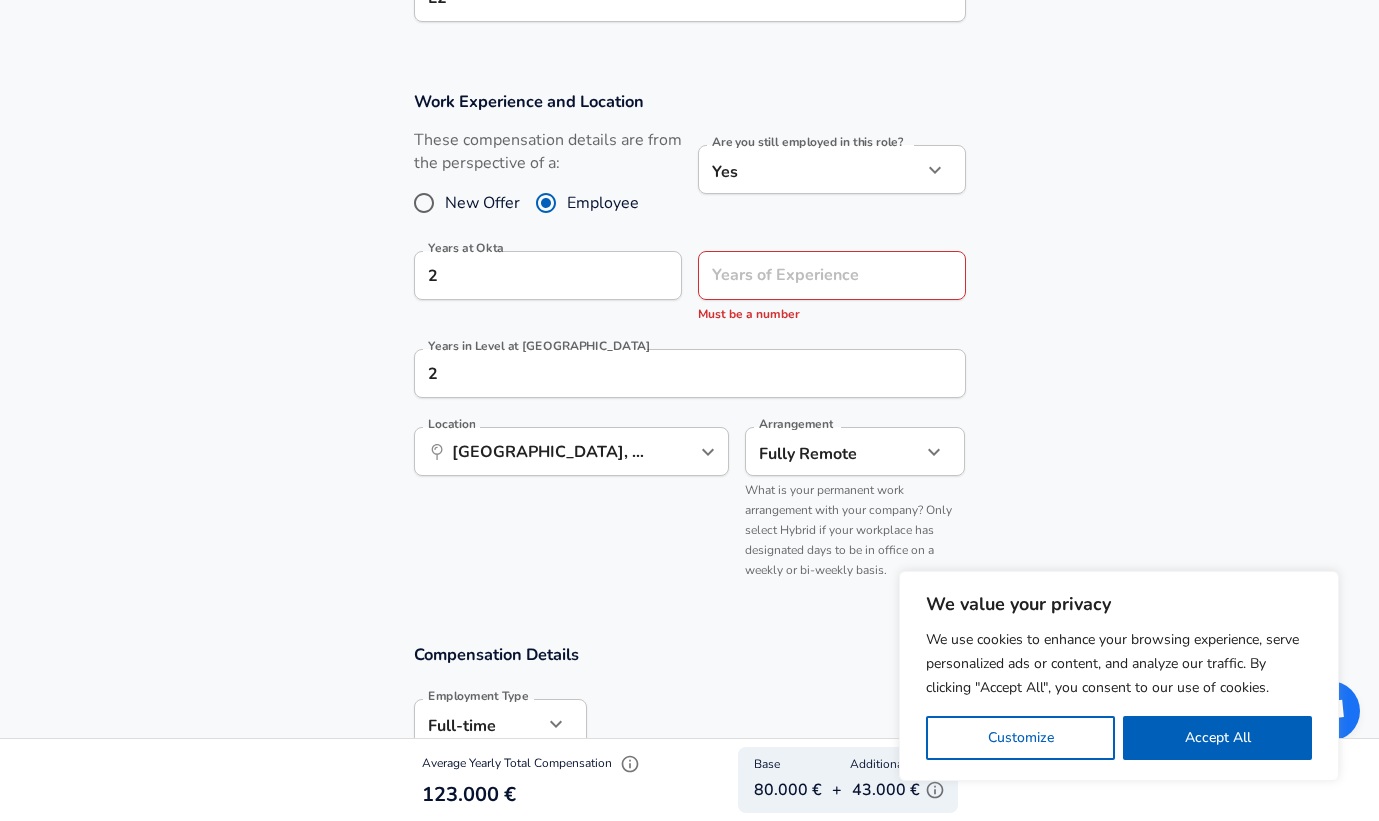 scroll, scrollTop: 948, scrollLeft: 0, axis: vertical 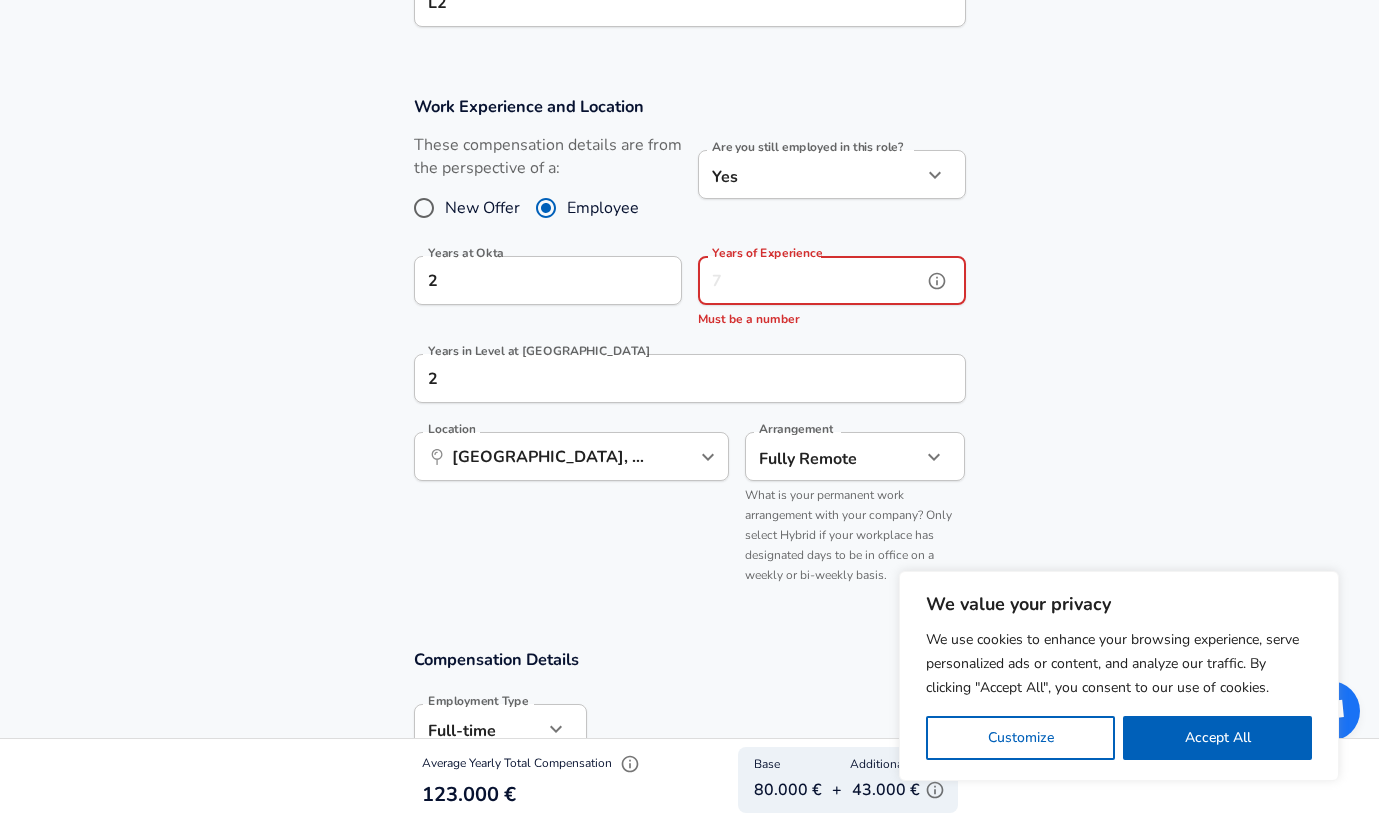 click on "Years of Experience" at bounding box center [810, 280] 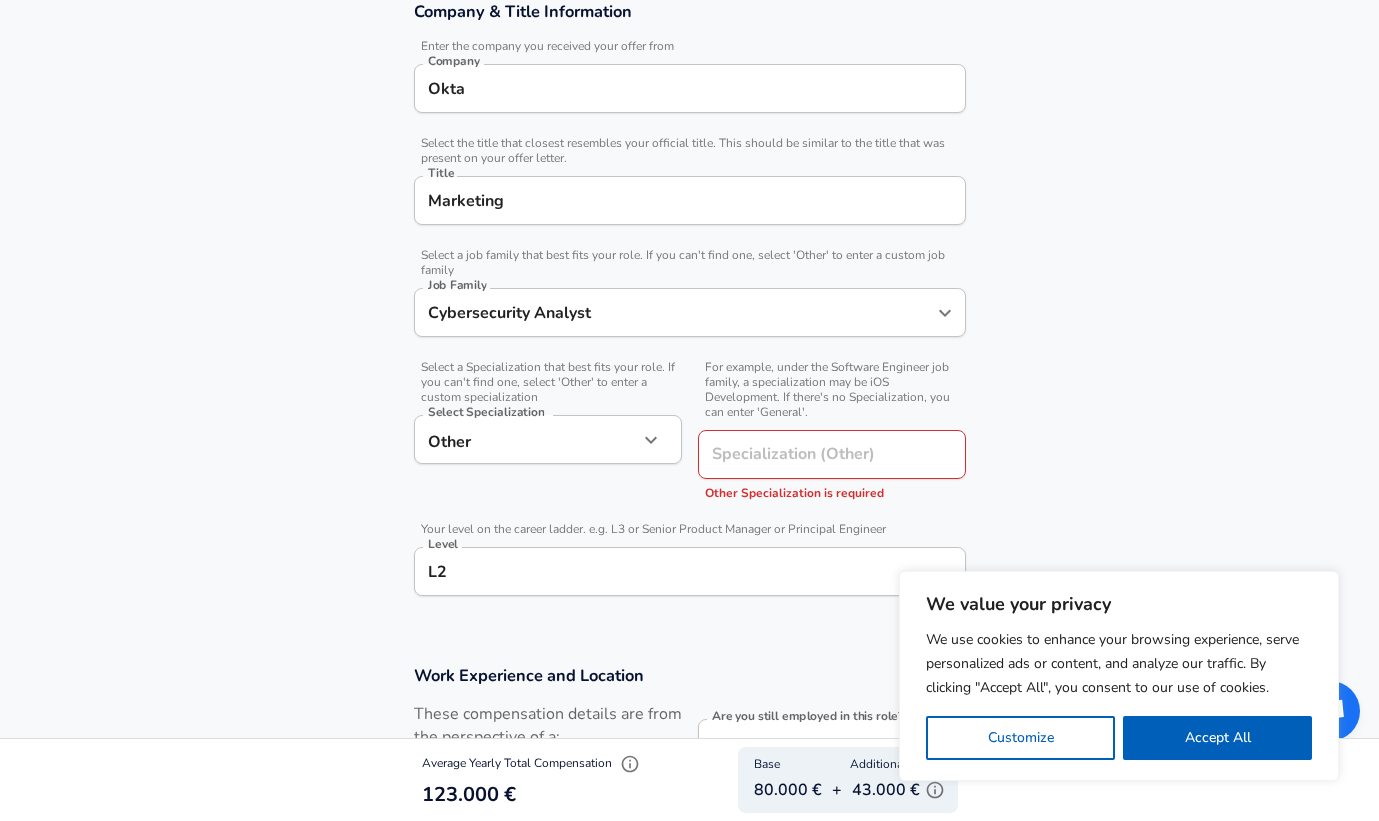 scroll, scrollTop: 334, scrollLeft: 0, axis: vertical 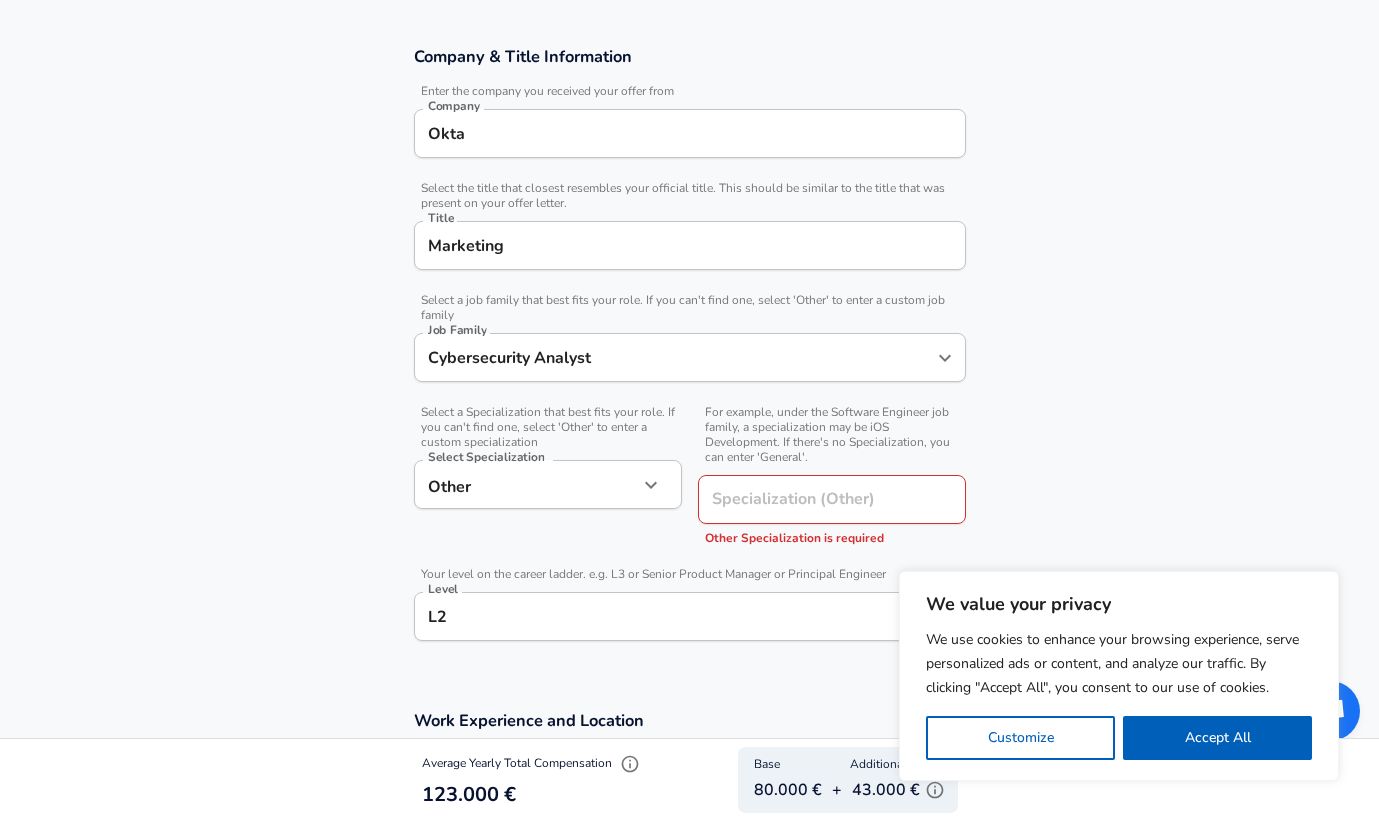 type on "14" 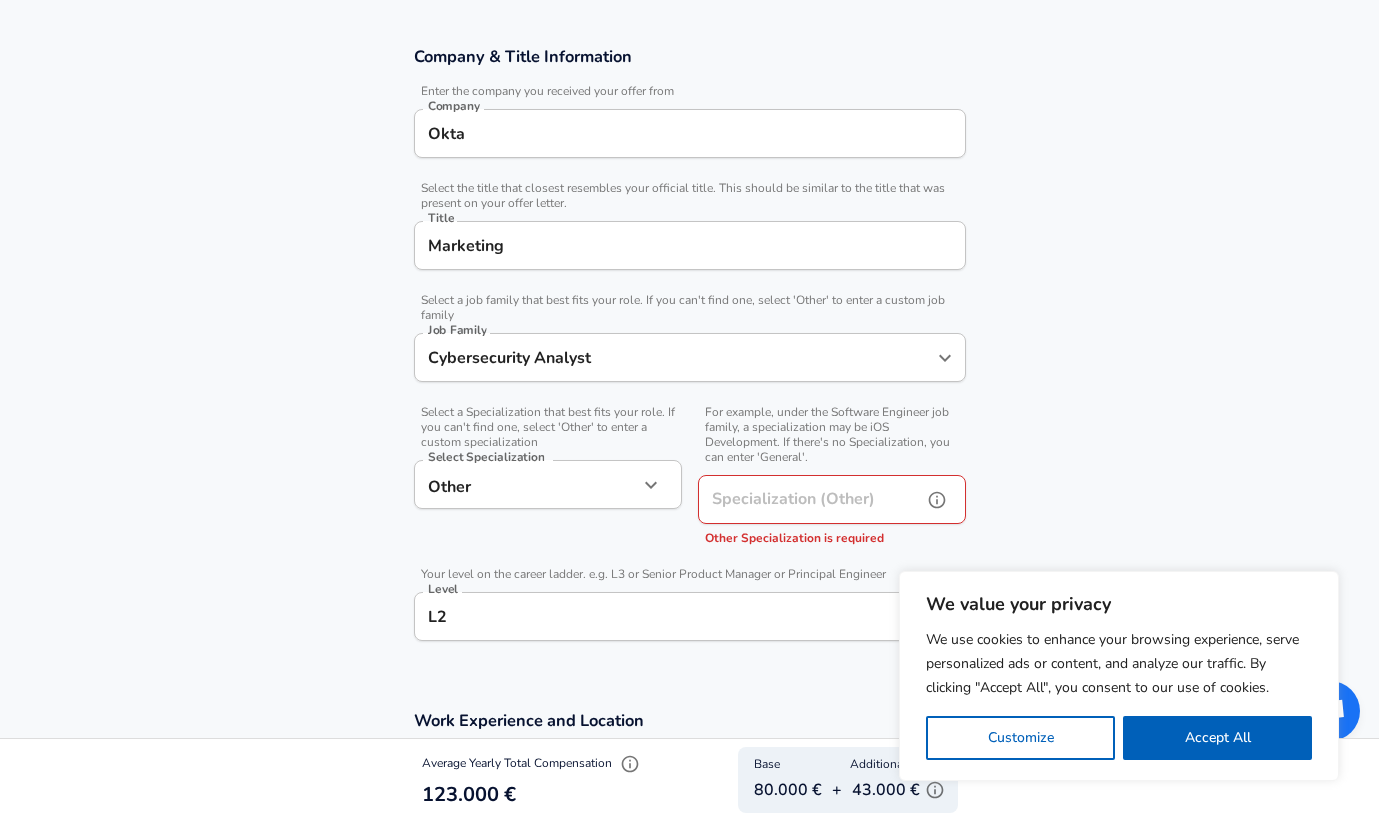 click on "Specialization (Other)" at bounding box center [806, 499] 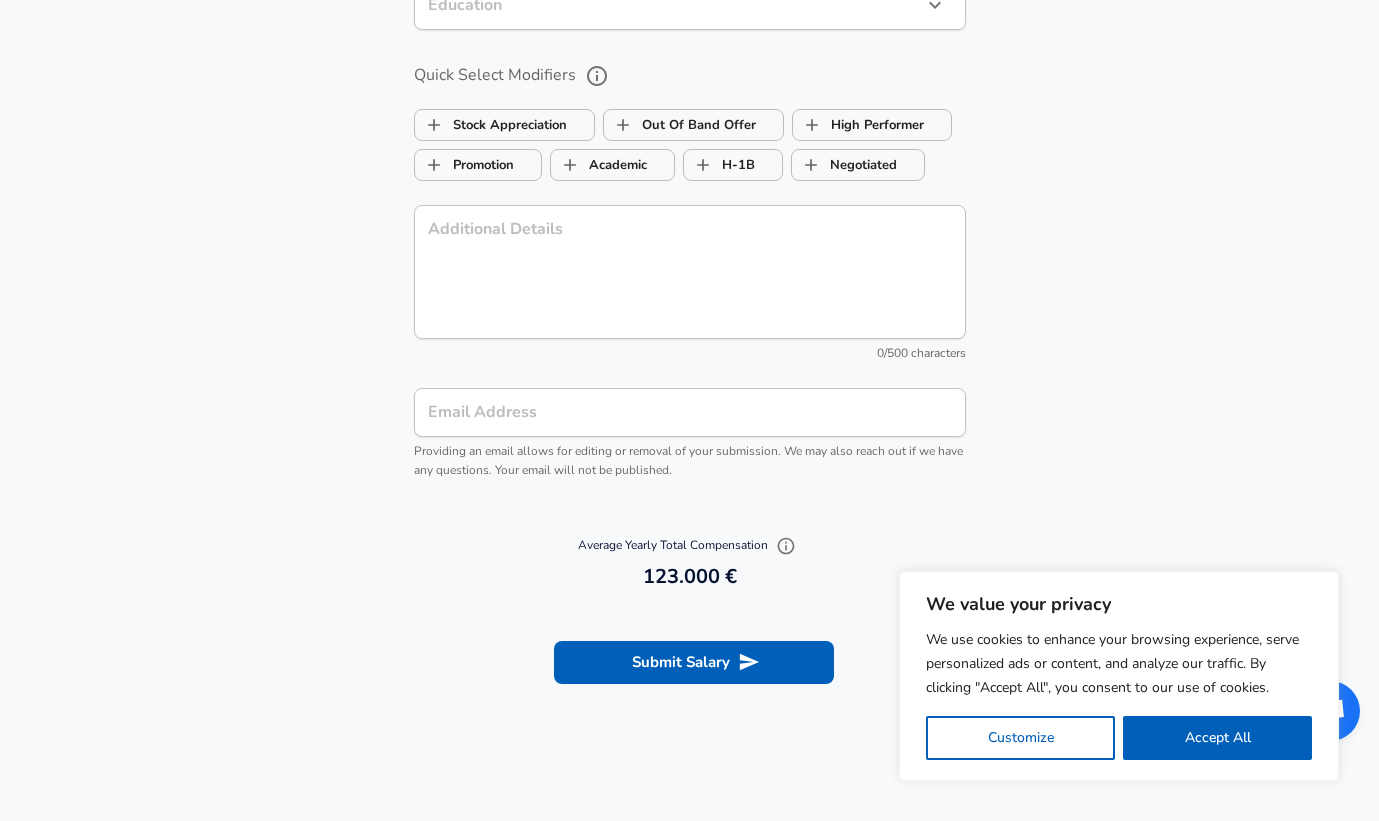 scroll, scrollTop: 2641, scrollLeft: 0, axis: vertical 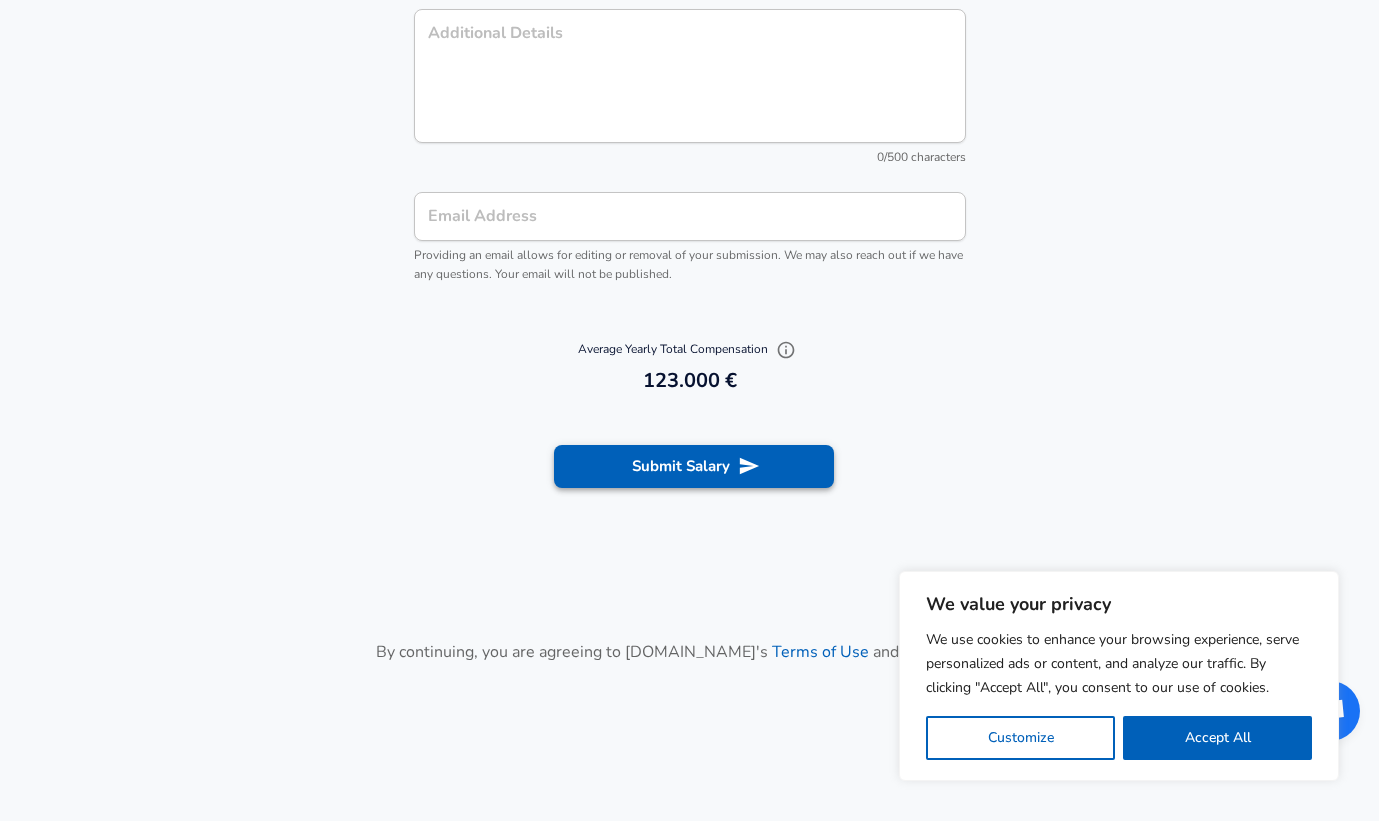 type on "engineering" 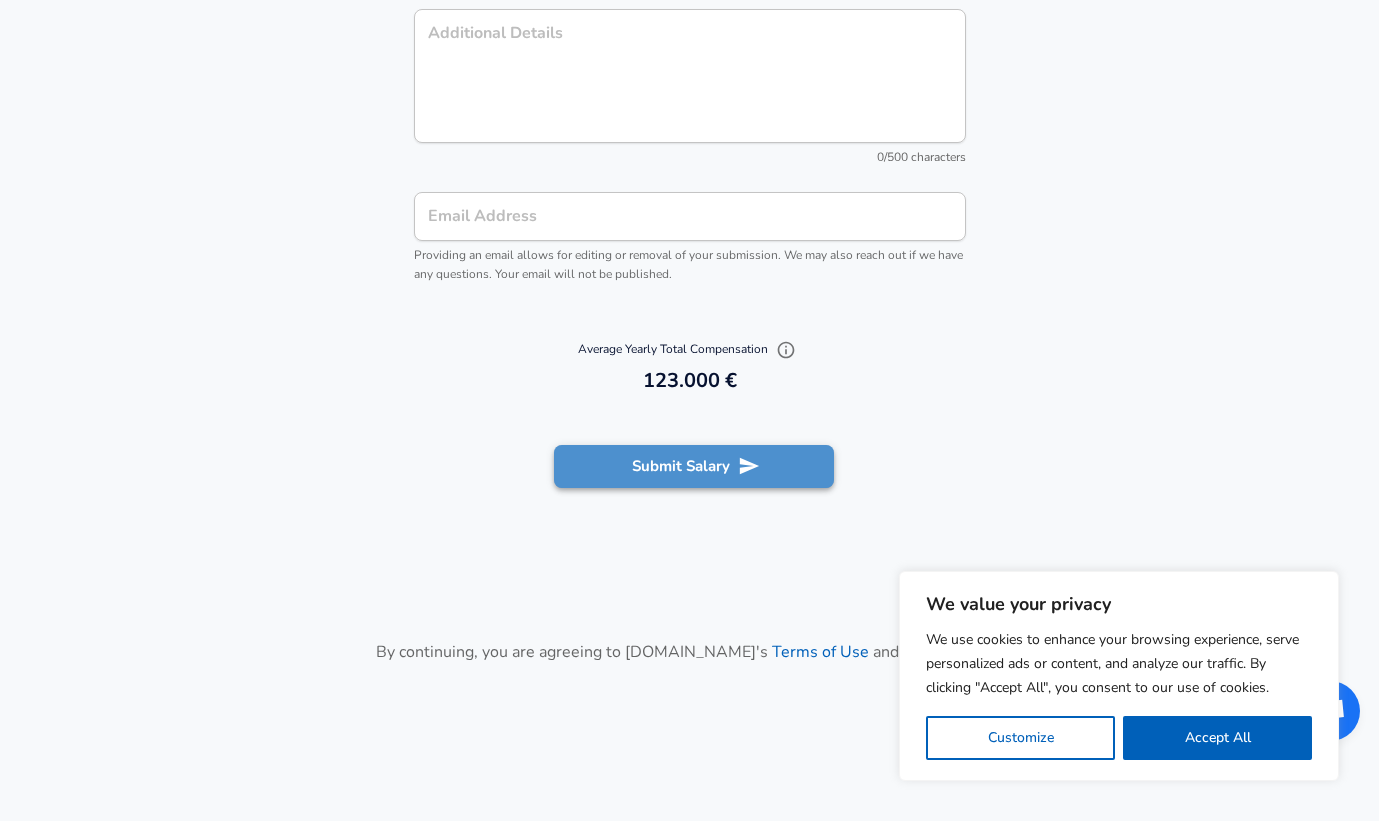 click on "Submit Salary" at bounding box center (694, 466) 